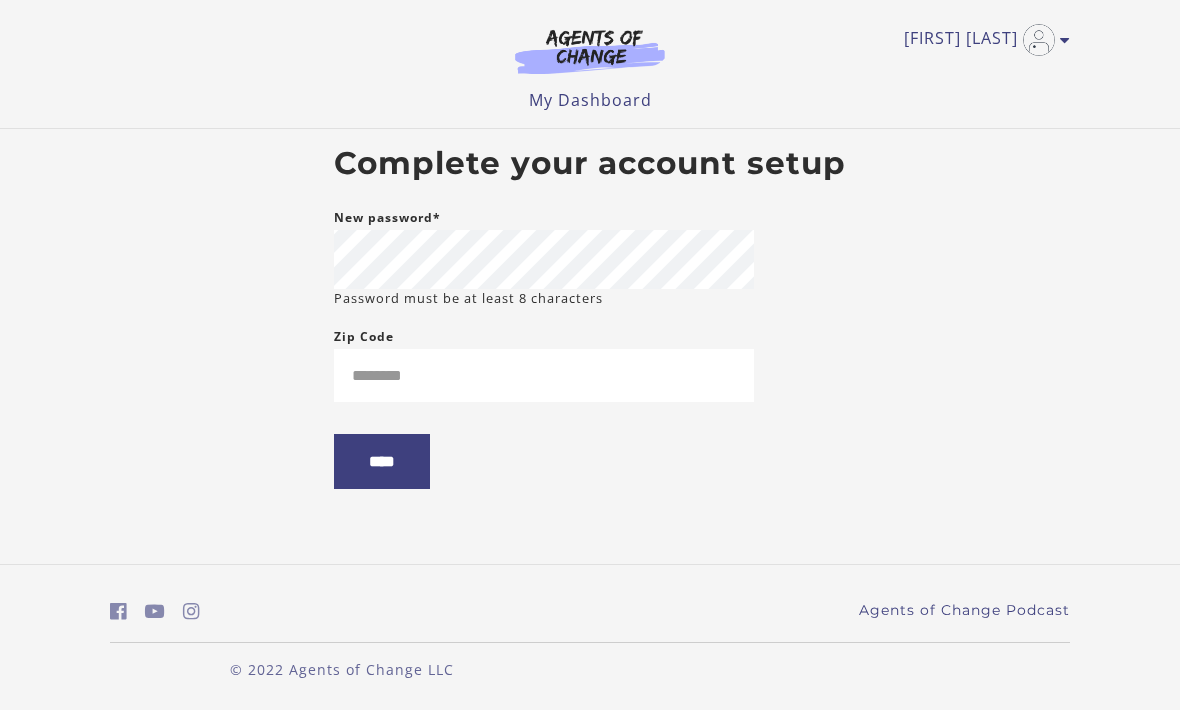 scroll, scrollTop: 0, scrollLeft: 0, axis: both 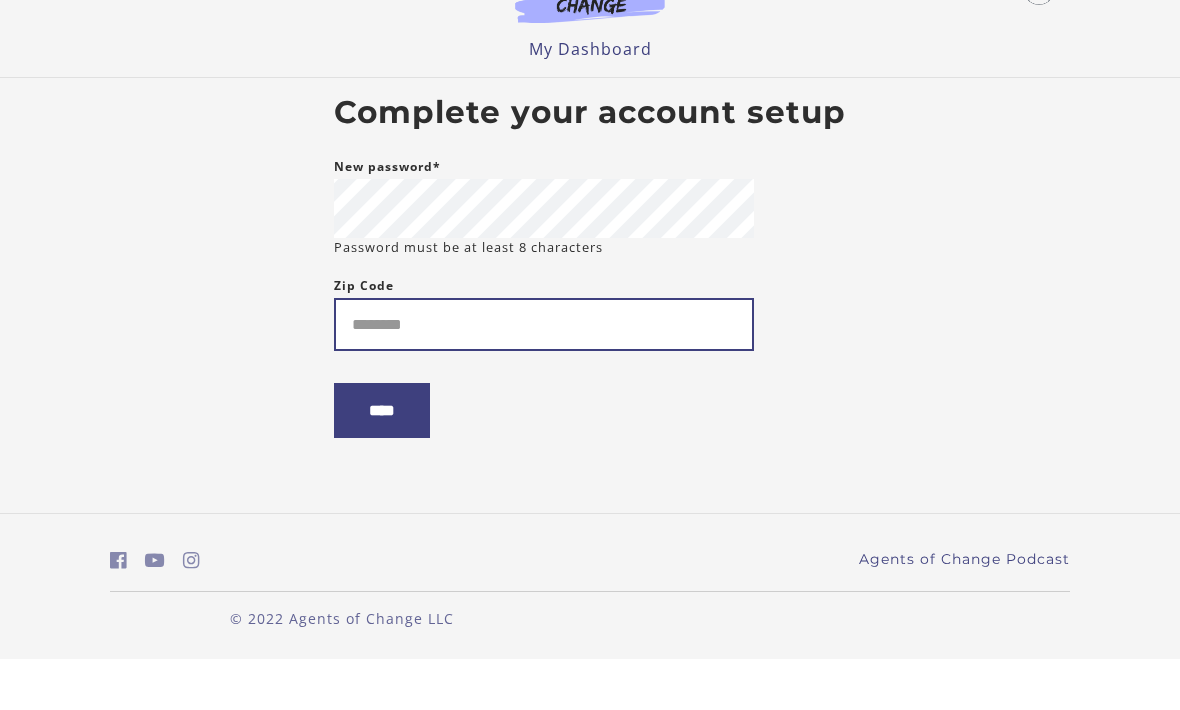 click on "Zip Code" at bounding box center (544, 375) 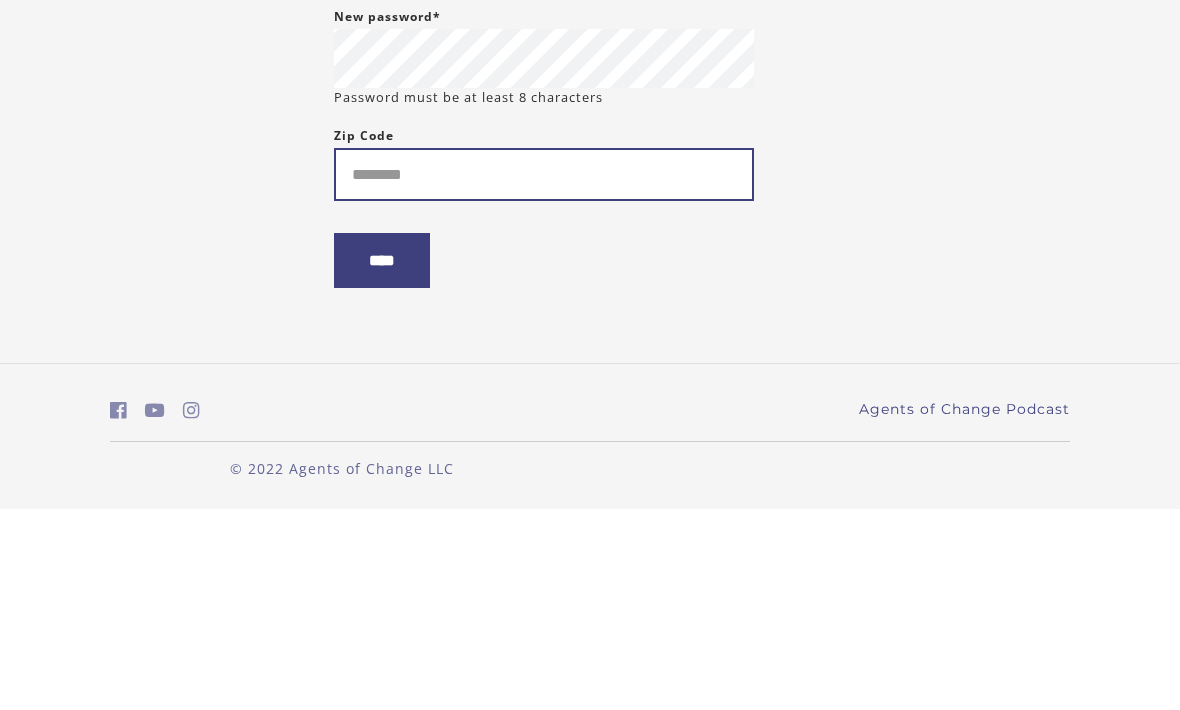type on "*****" 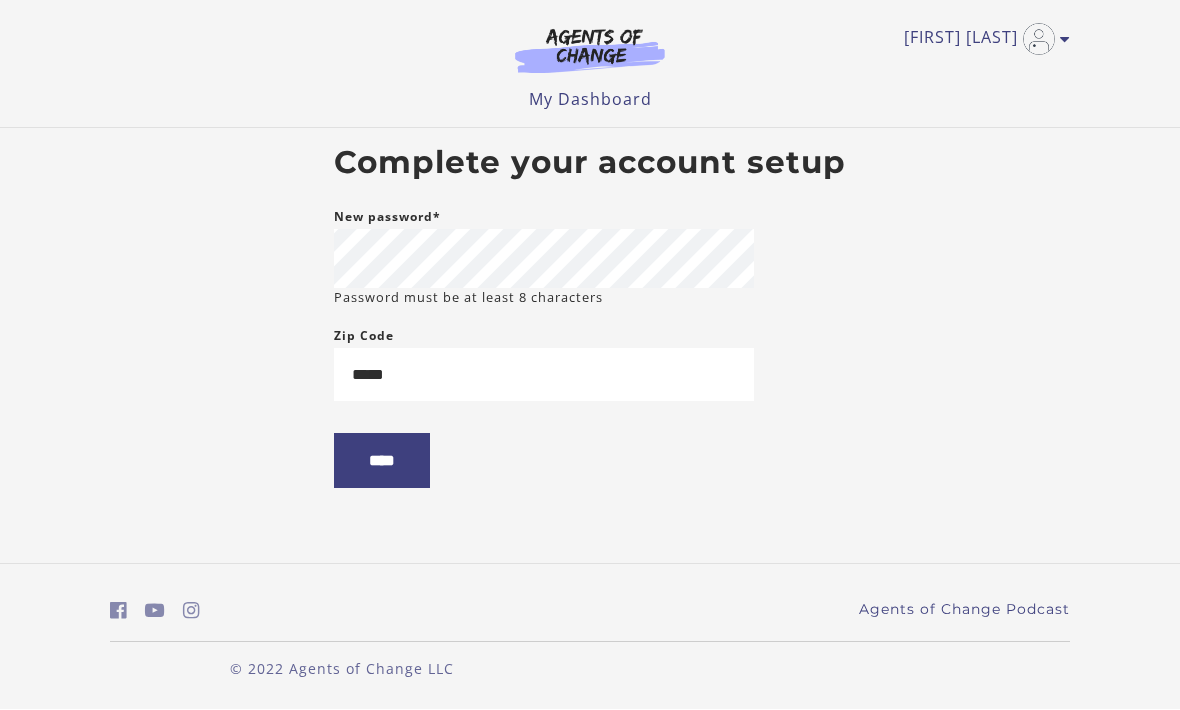 click on "****" at bounding box center (382, 461) 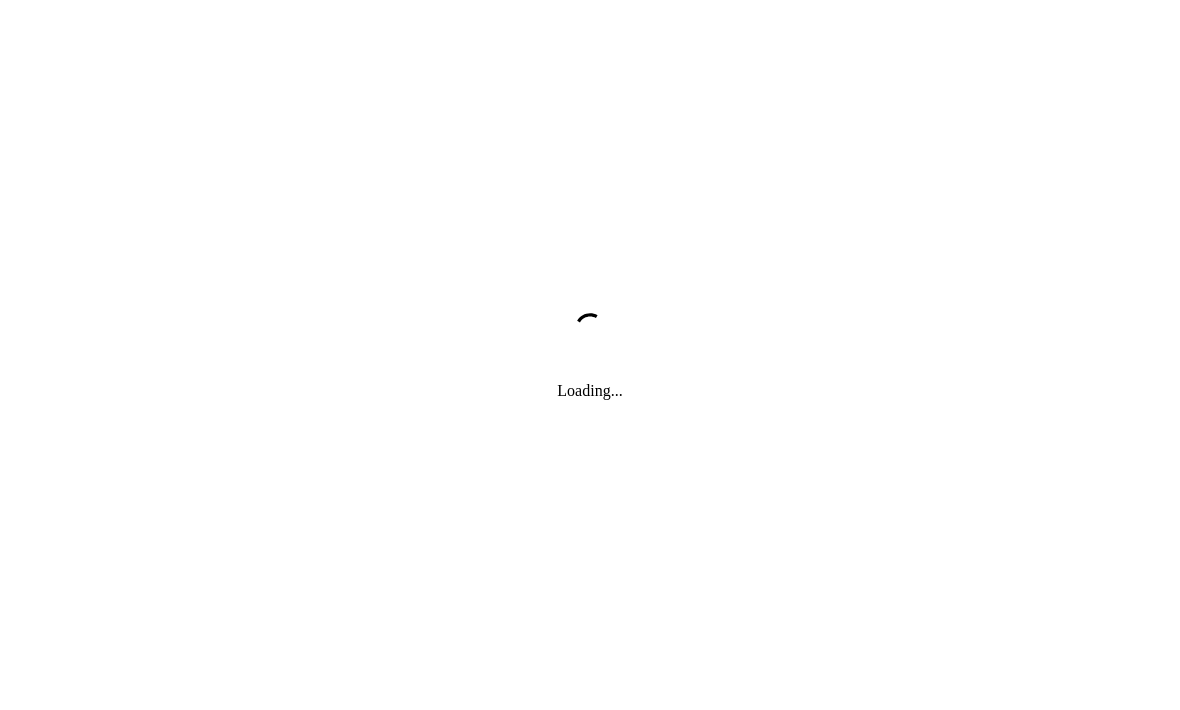 scroll, scrollTop: 0, scrollLeft: 0, axis: both 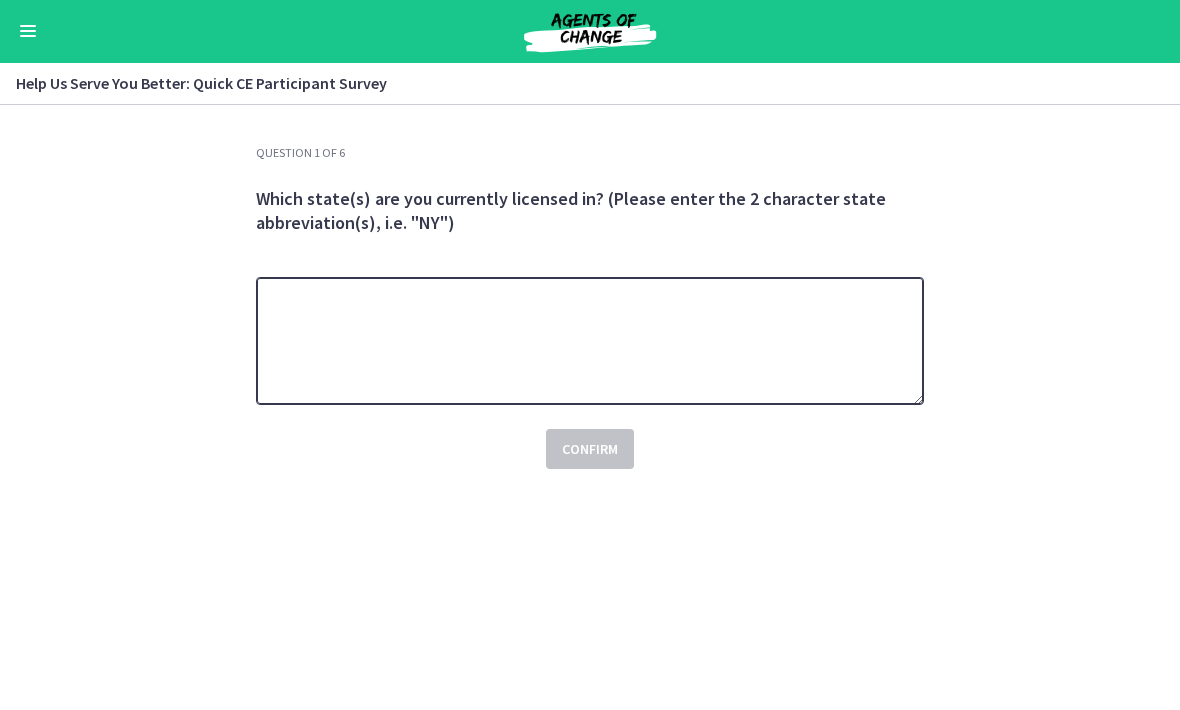 click at bounding box center [590, 342] 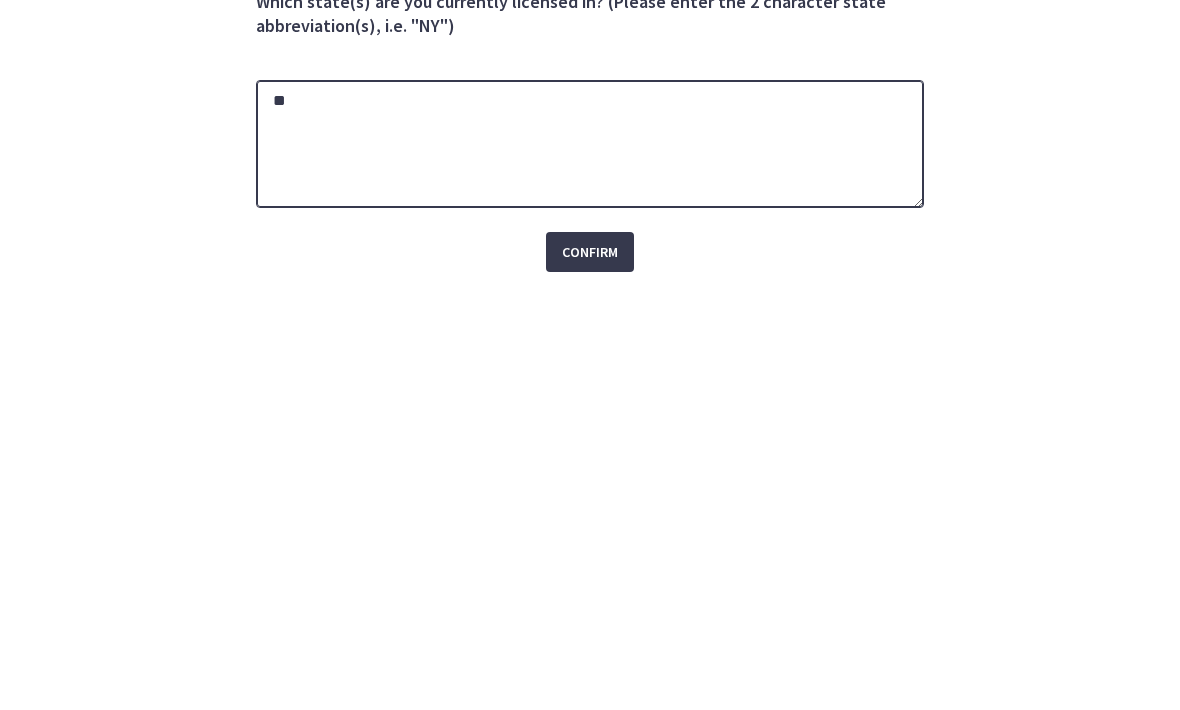 type on "**" 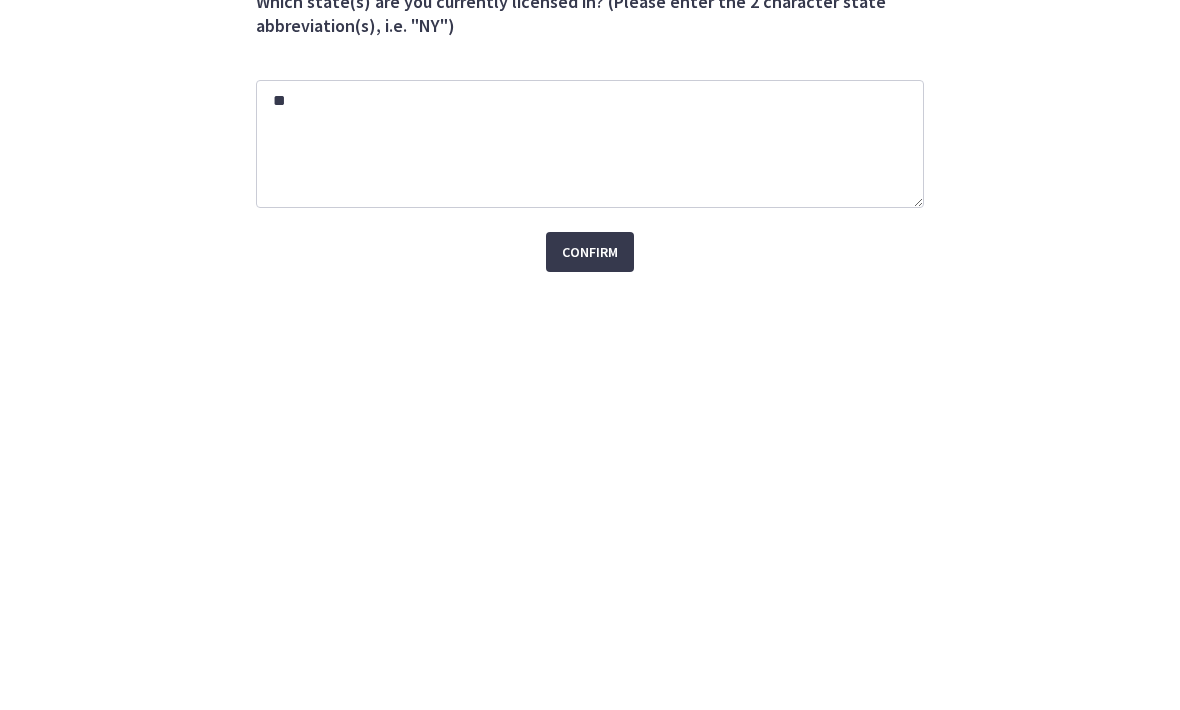 click on "Confirm" at bounding box center (590, 450) 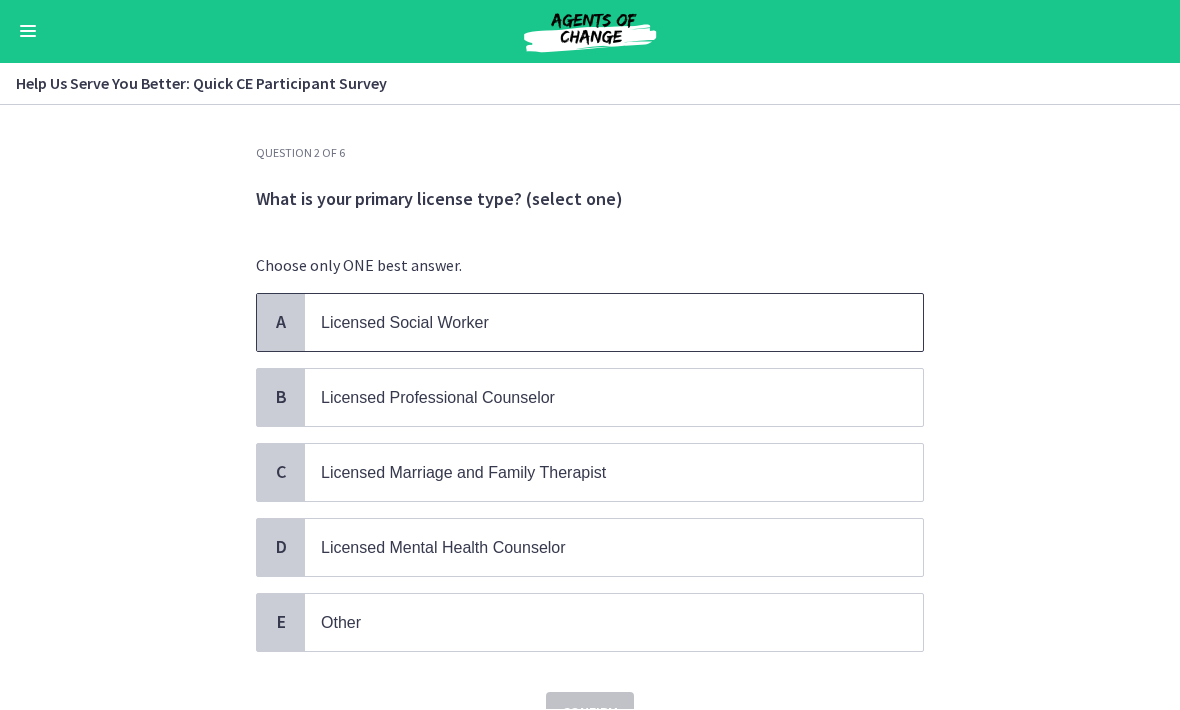click on "Licensed Social Worker" at bounding box center (614, 323) 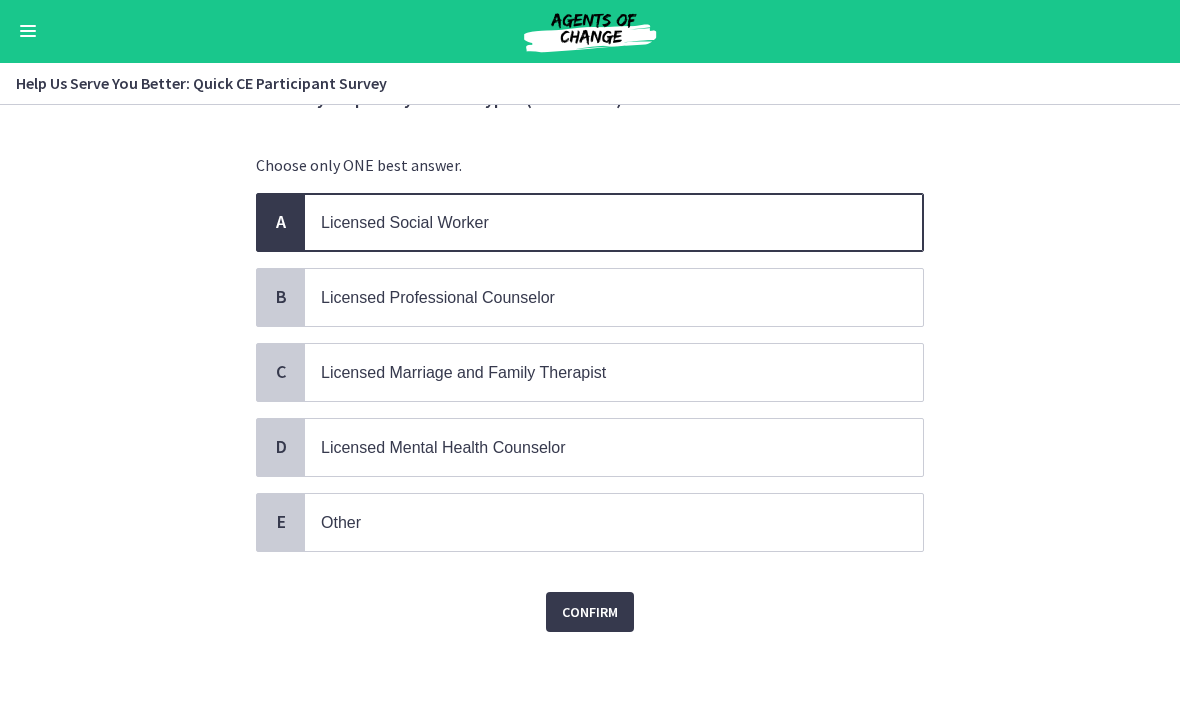 scroll, scrollTop: 98, scrollLeft: 0, axis: vertical 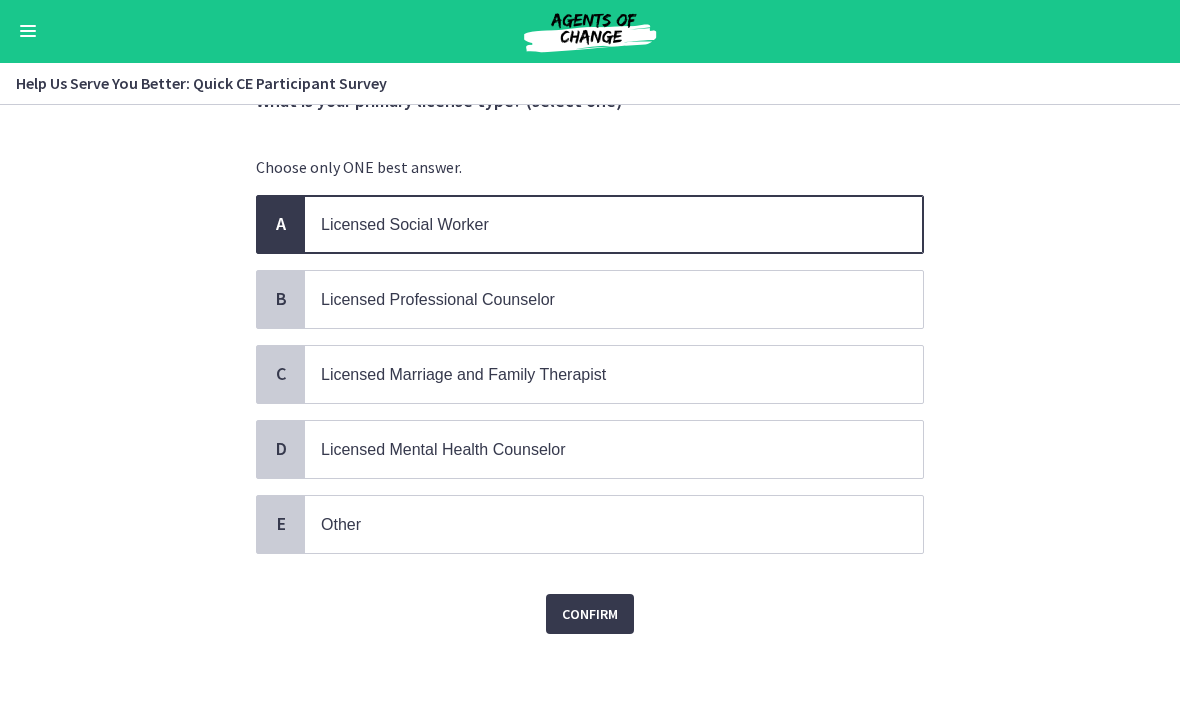 click on "Confirm" at bounding box center [590, 615] 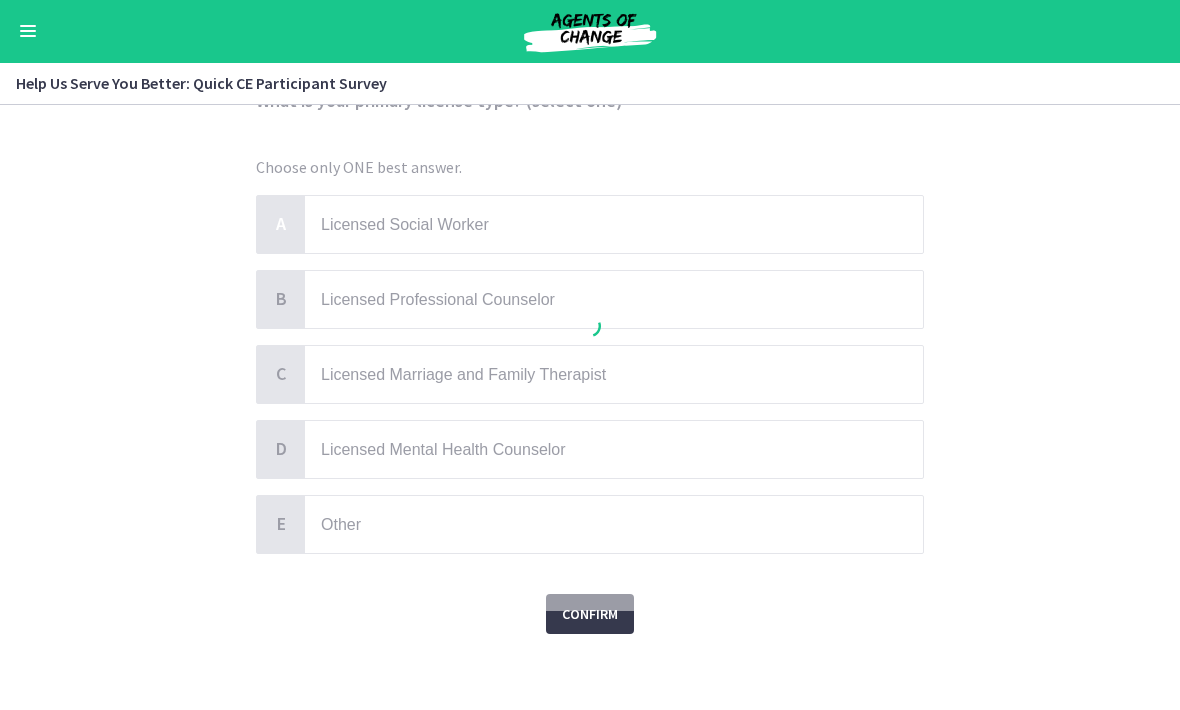 scroll, scrollTop: 0, scrollLeft: 0, axis: both 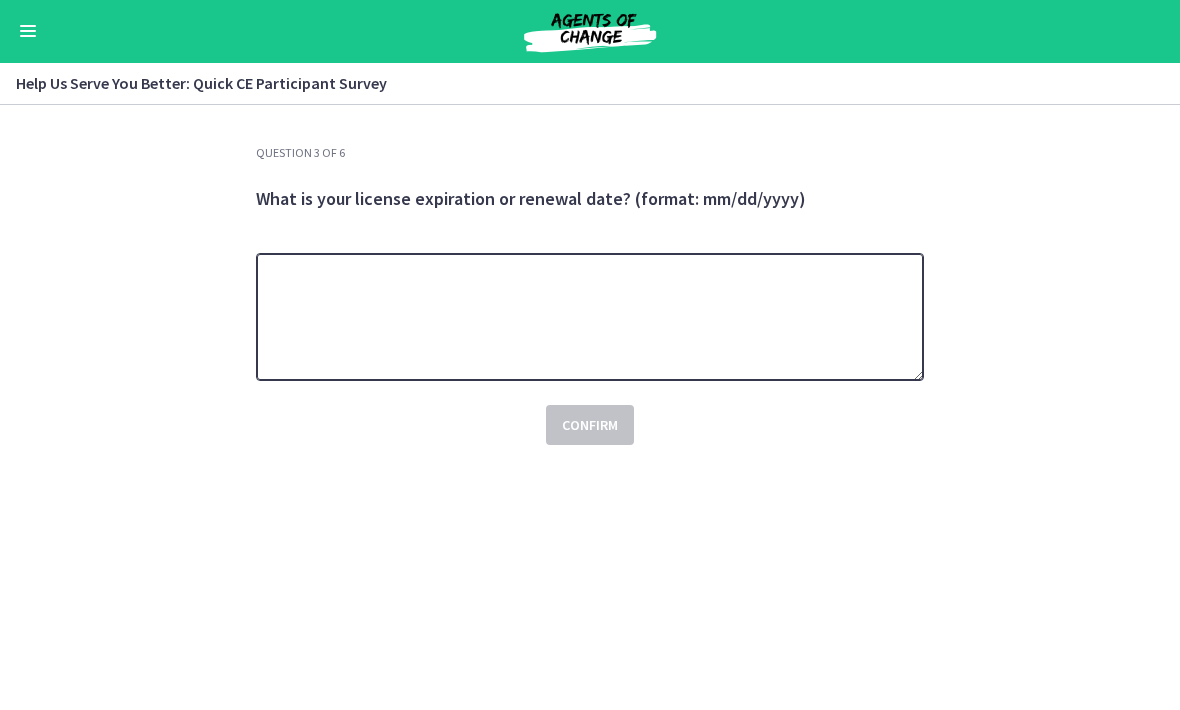 click at bounding box center (590, 318) 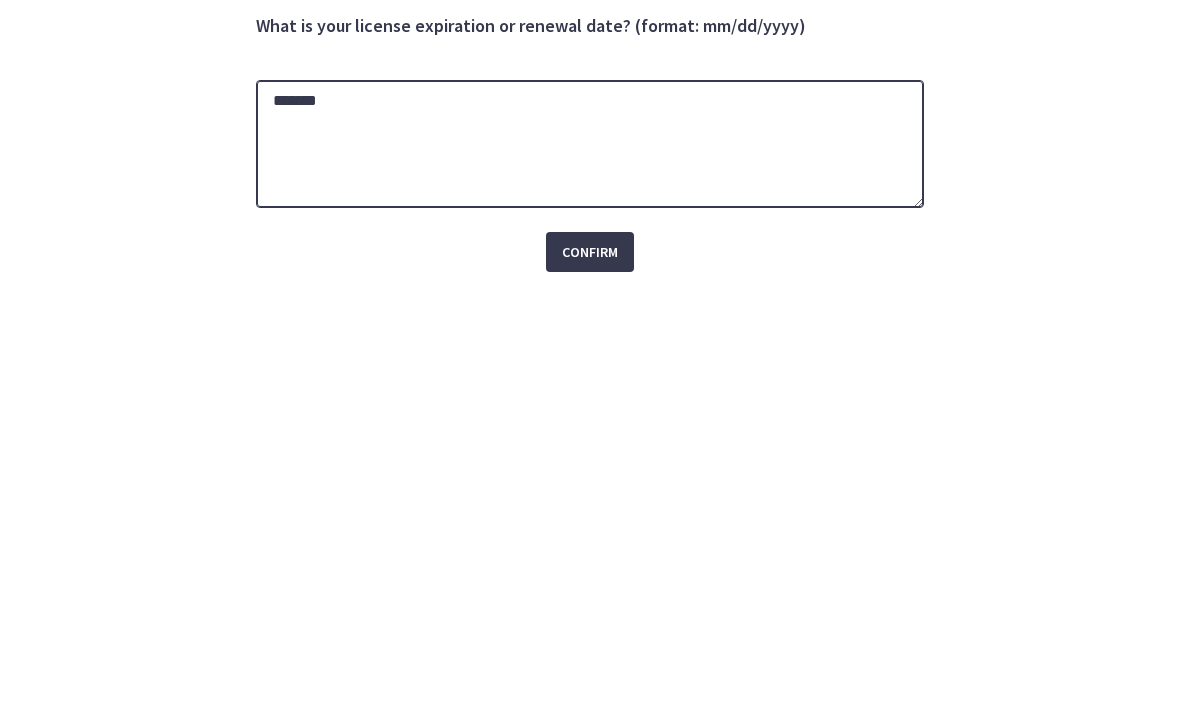 type on "*******" 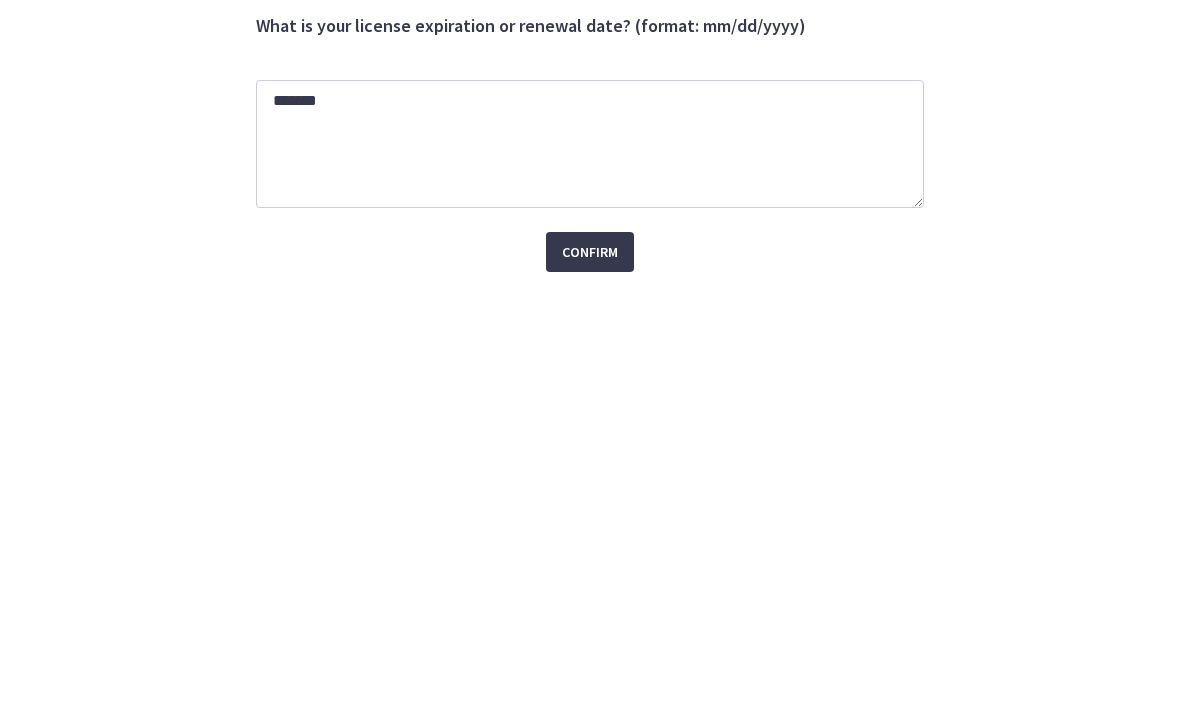 click on "Confirm" at bounding box center [590, 426] 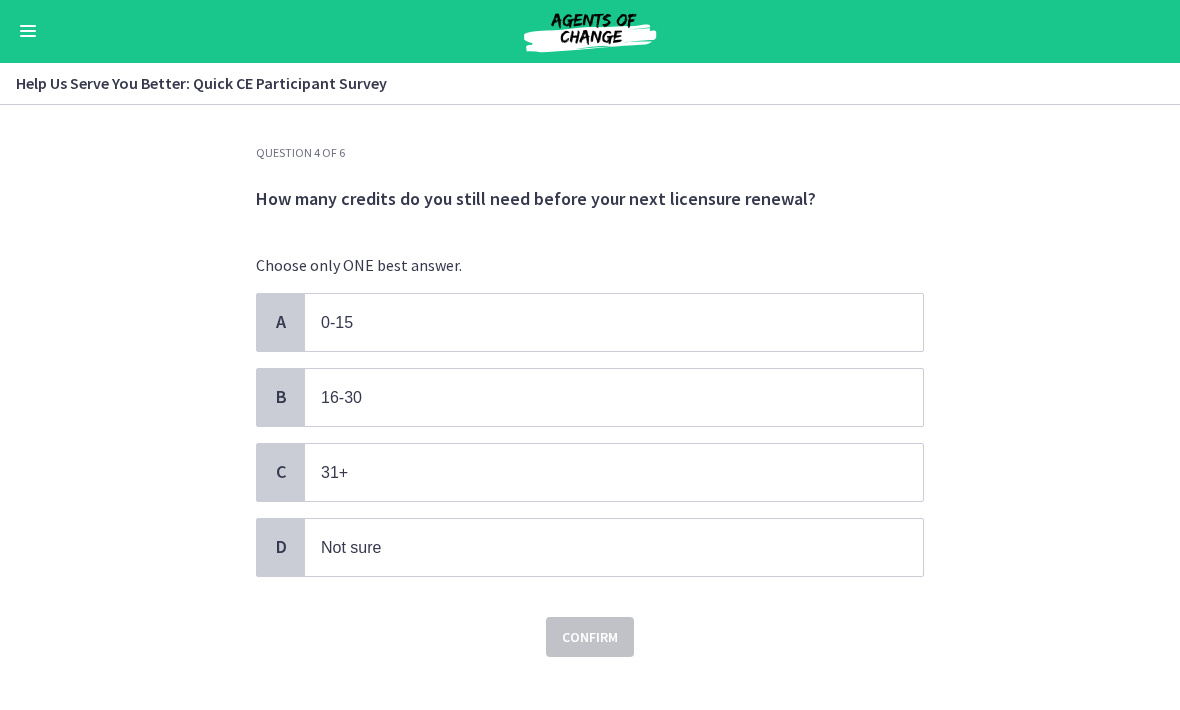 click on "0-15" at bounding box center (594, 323) 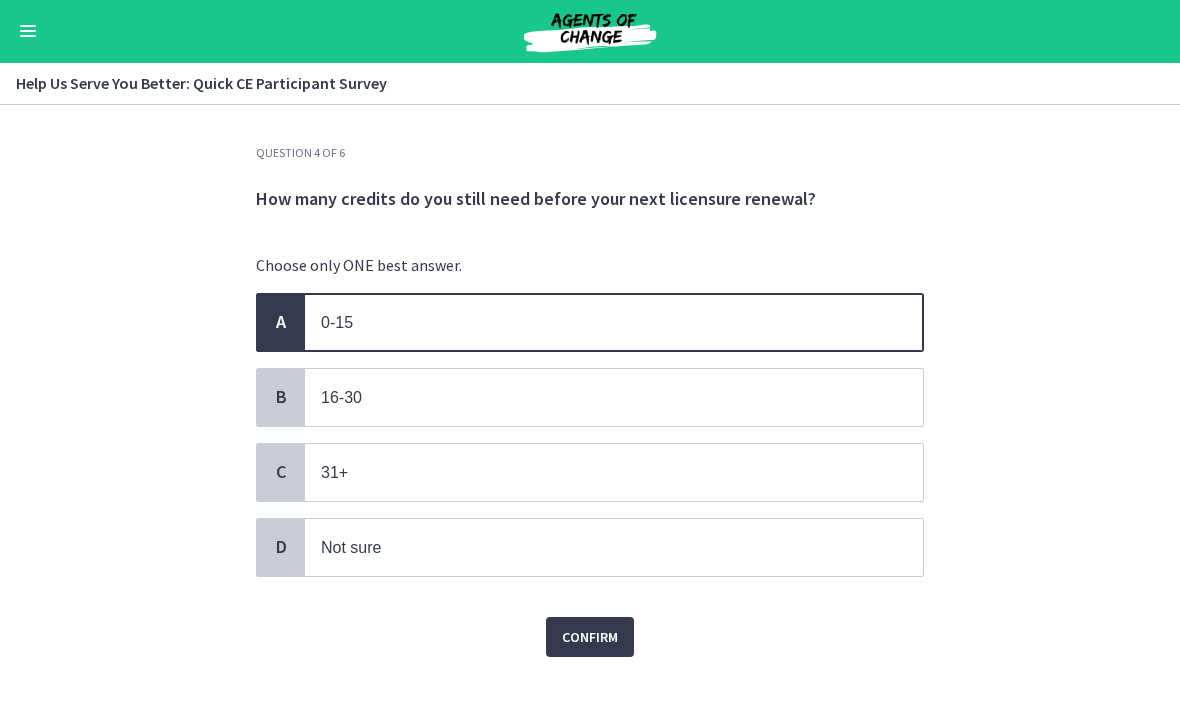 click on "Confirm" at bounding box center [590, 638] 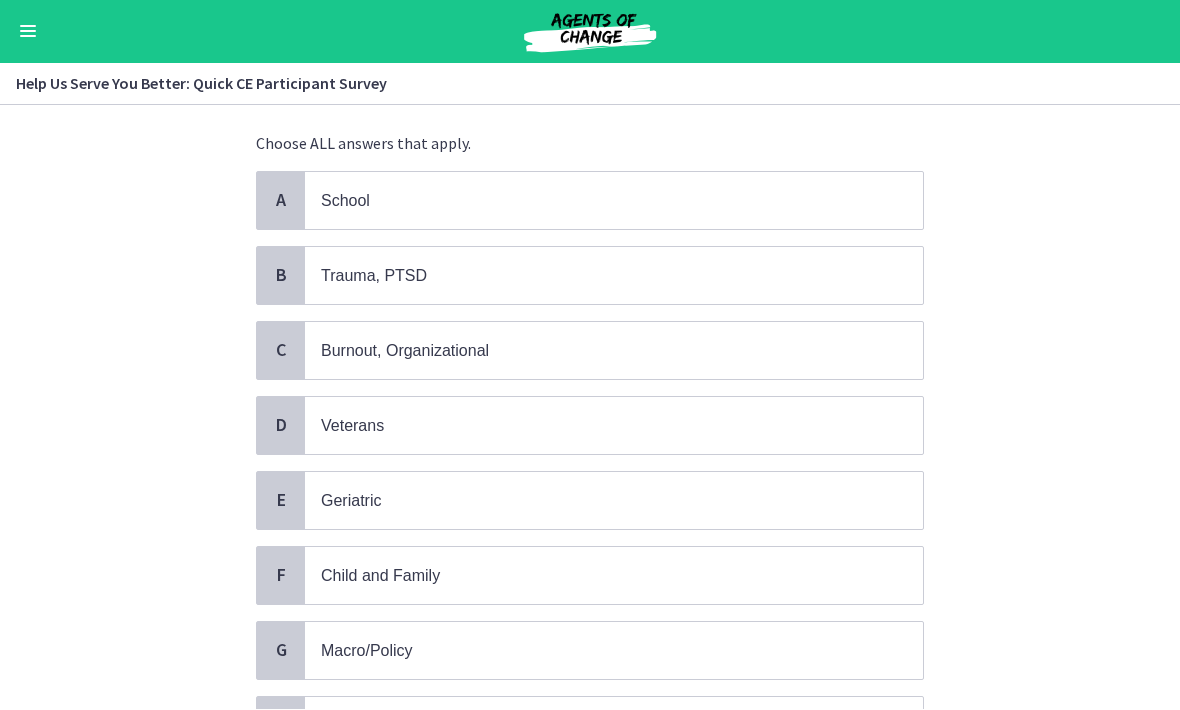 scroll, scrollTop: 126, scrollLeft: 0, axis: vertical 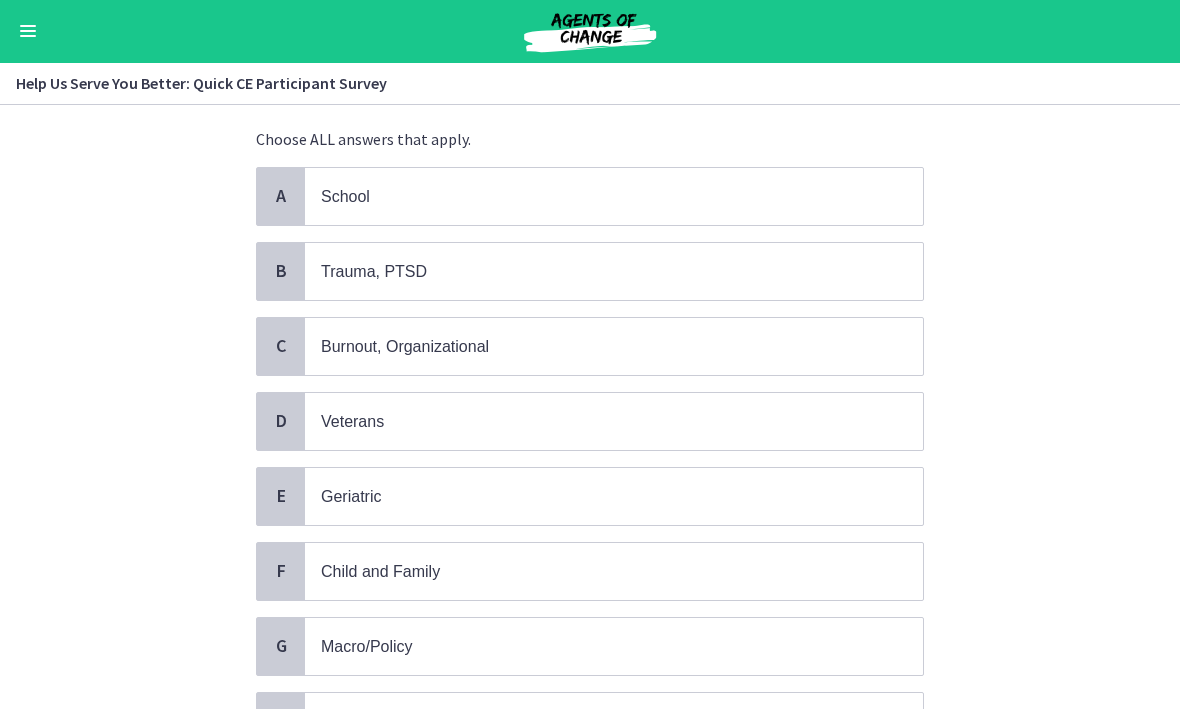 click on "Trauma, PTSD" at bounding box center [594, 272] 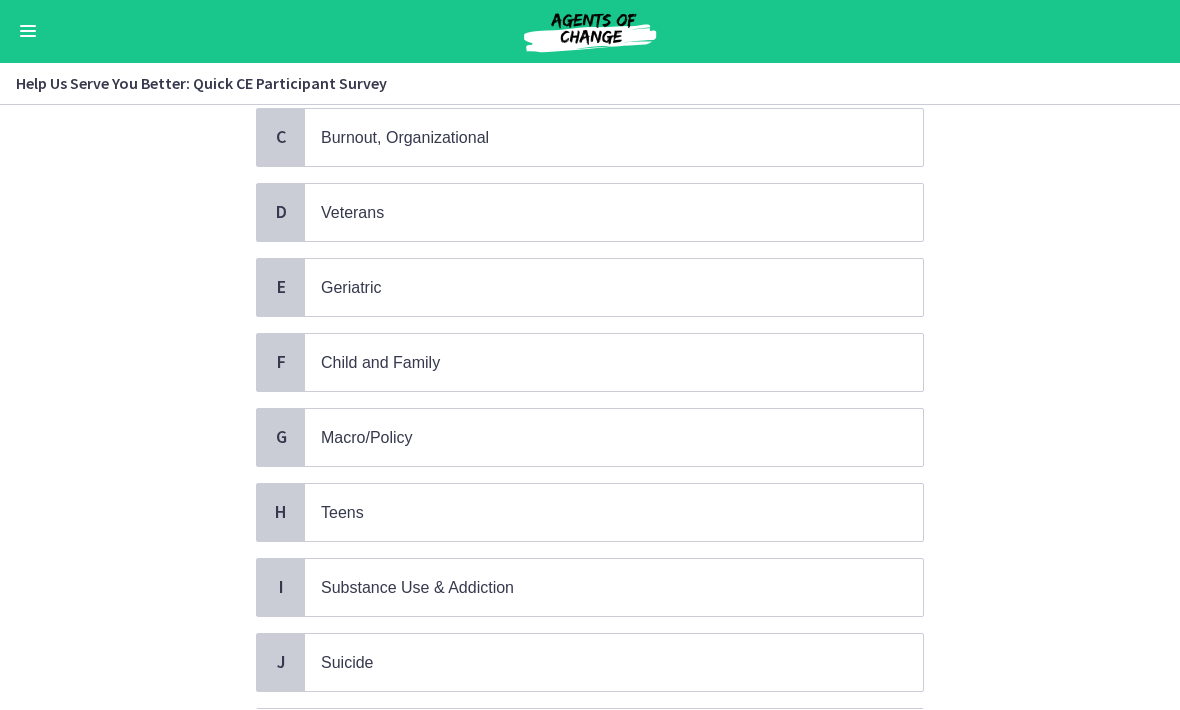 scroll, scrollTop: 339, scrollLeft: 0, axis: vertical 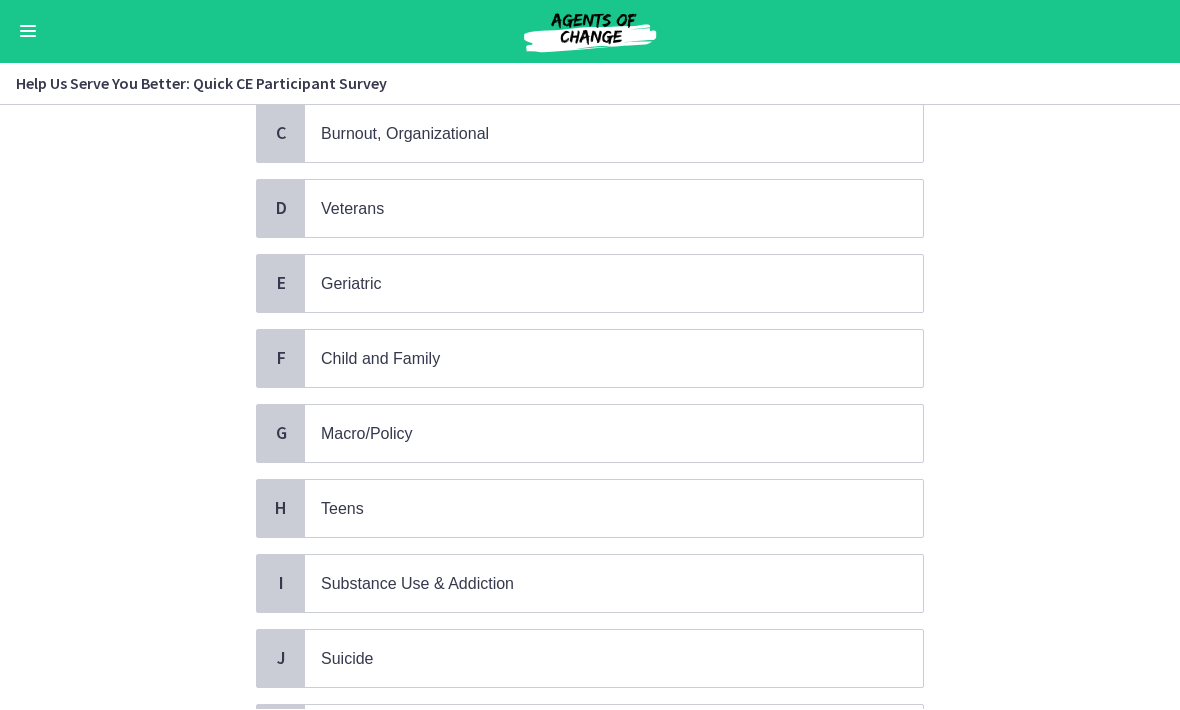 click on "Child and Family" at bounding box center (614, 359) 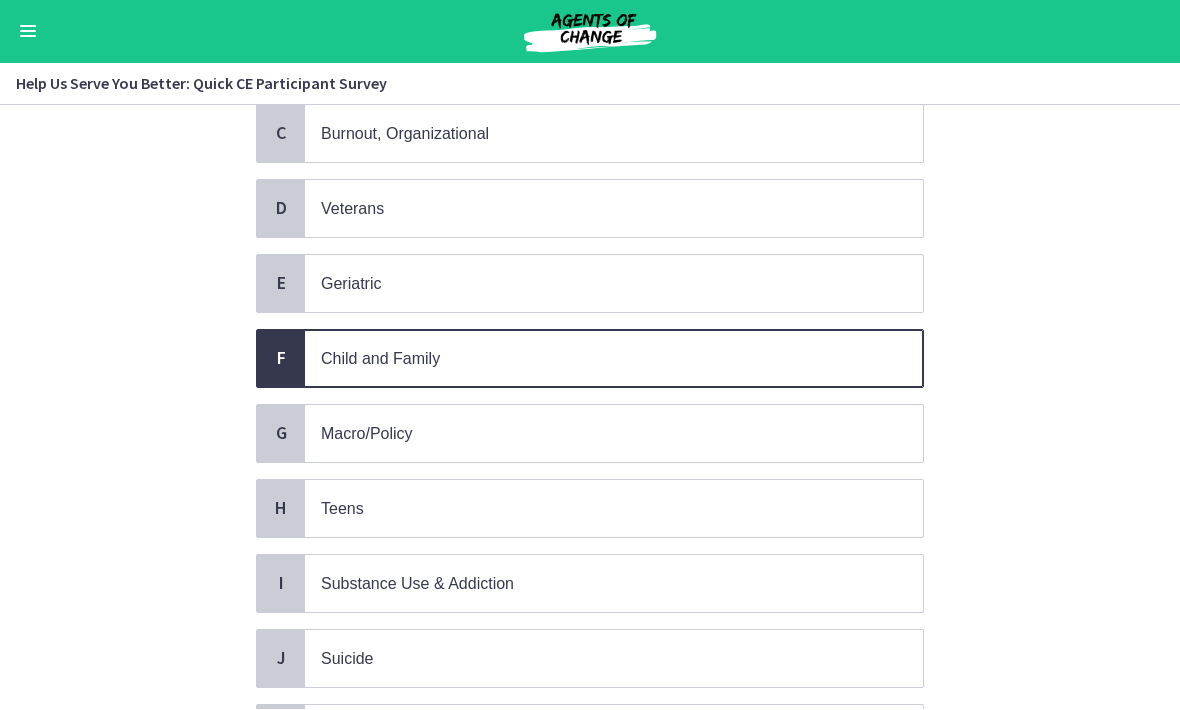 click on "H
Teens" at bounding box center [590, 509] 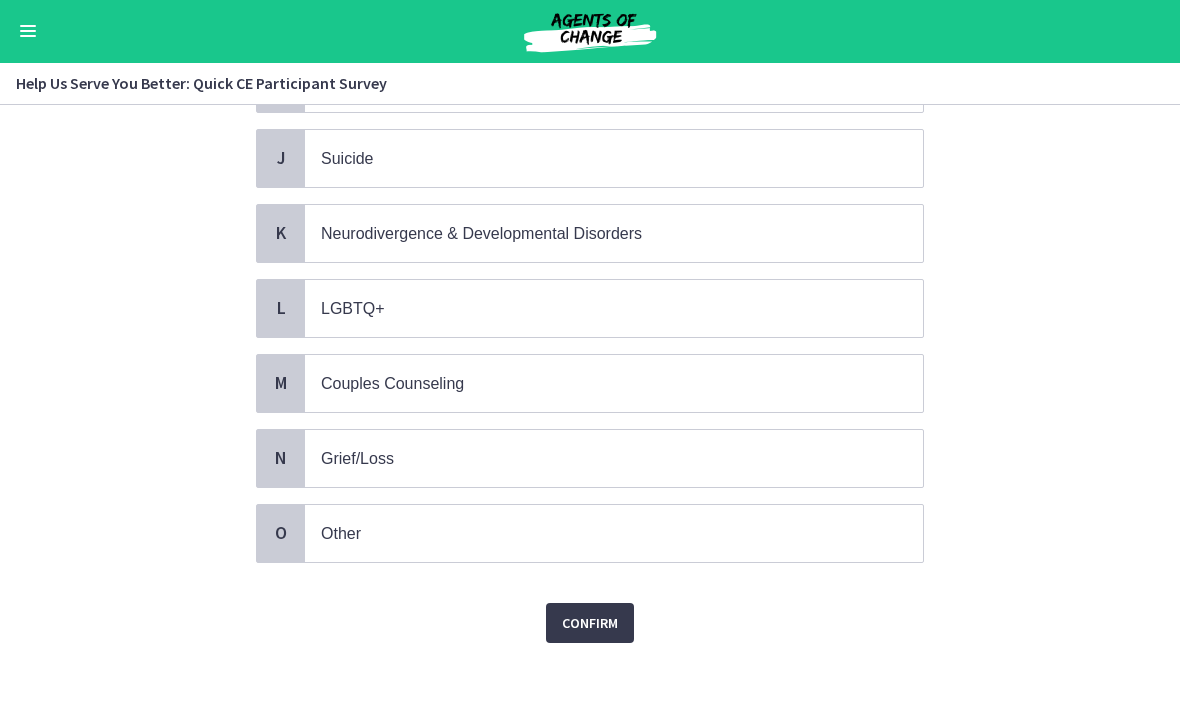 scroll, scrollTop: 838, scrollLeft: 0, axis: vertical 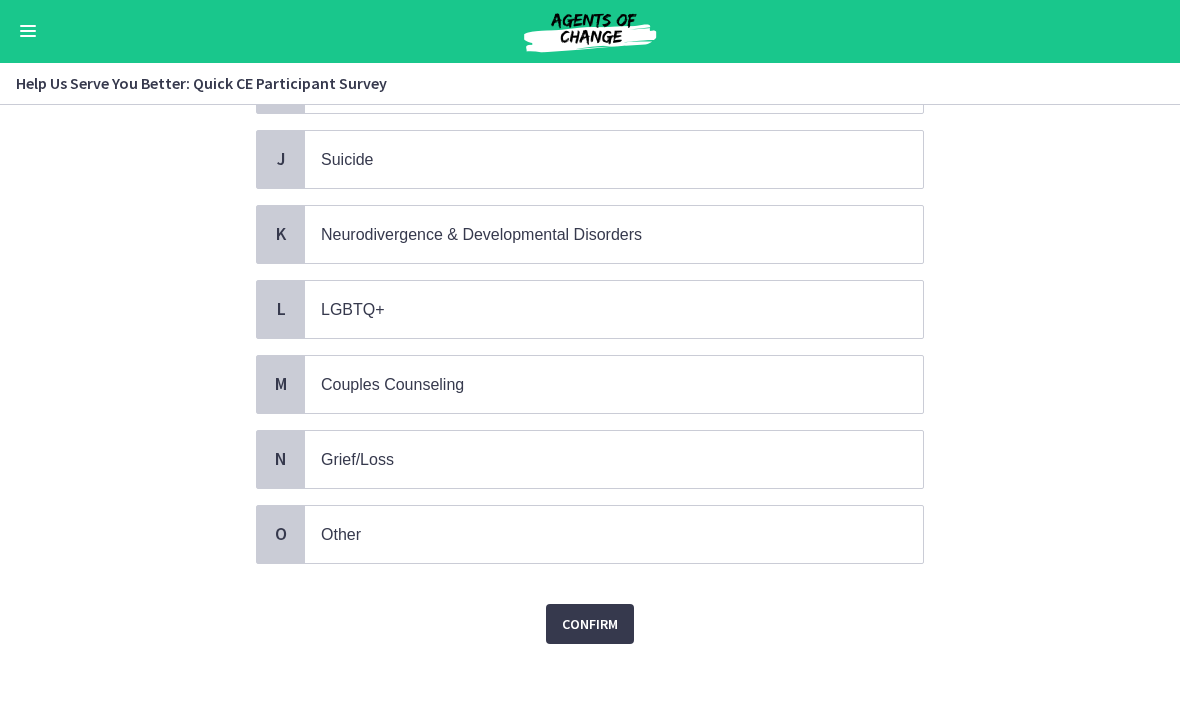 click on "Confirm" at bounding box center (590, 625) 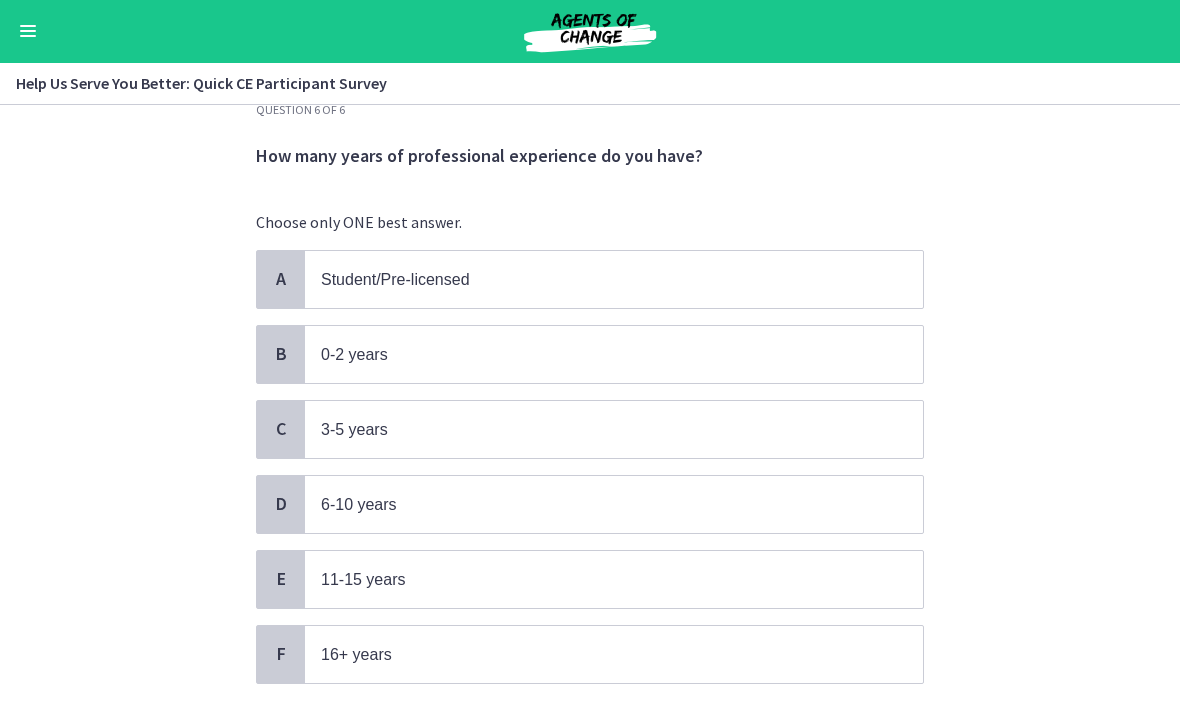 scroll, scrollTop: 44, scrollLeft: 0, axis: vertical 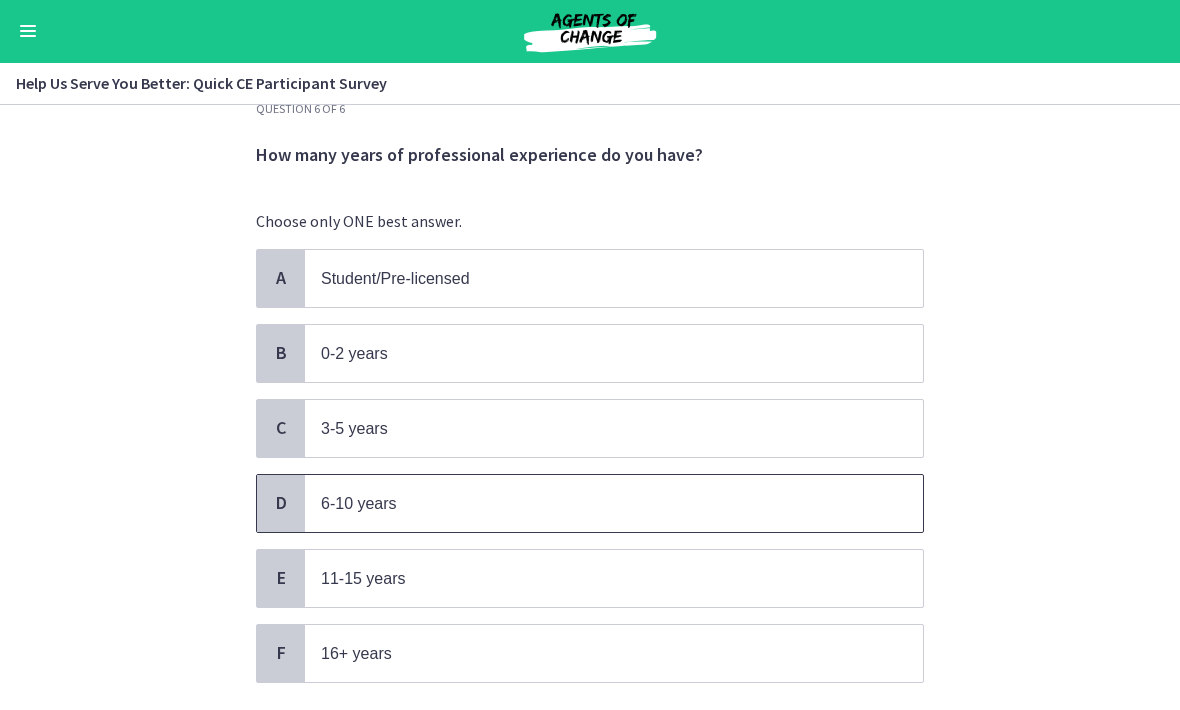 click on "6-10 years" at bounding box center (594, 504) 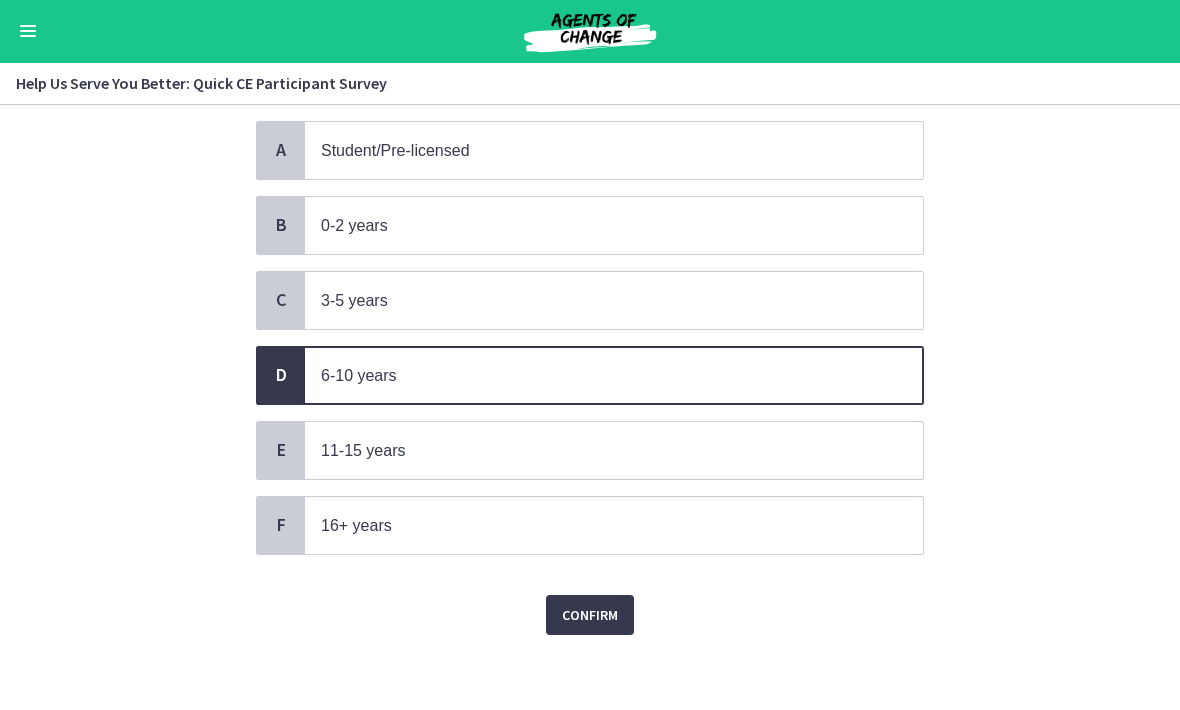 scroll, scrollTop: 172, scrollLeft: 0, axis: vertical 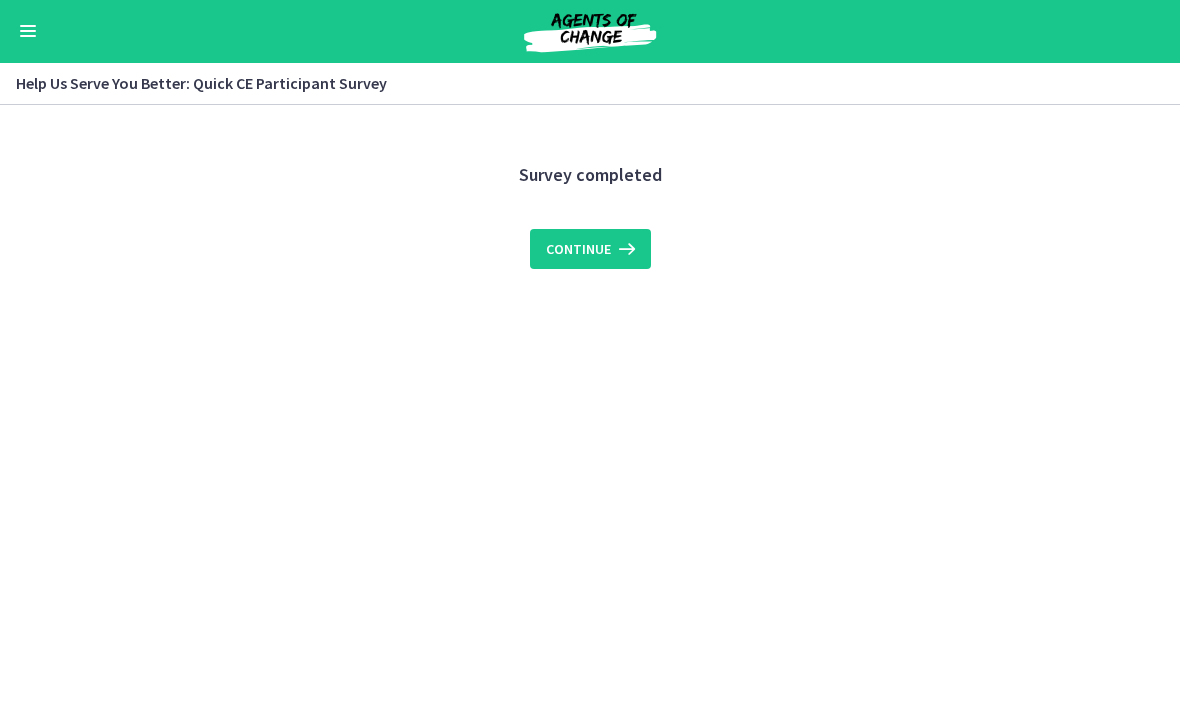 click at bounding box center (625, 250) 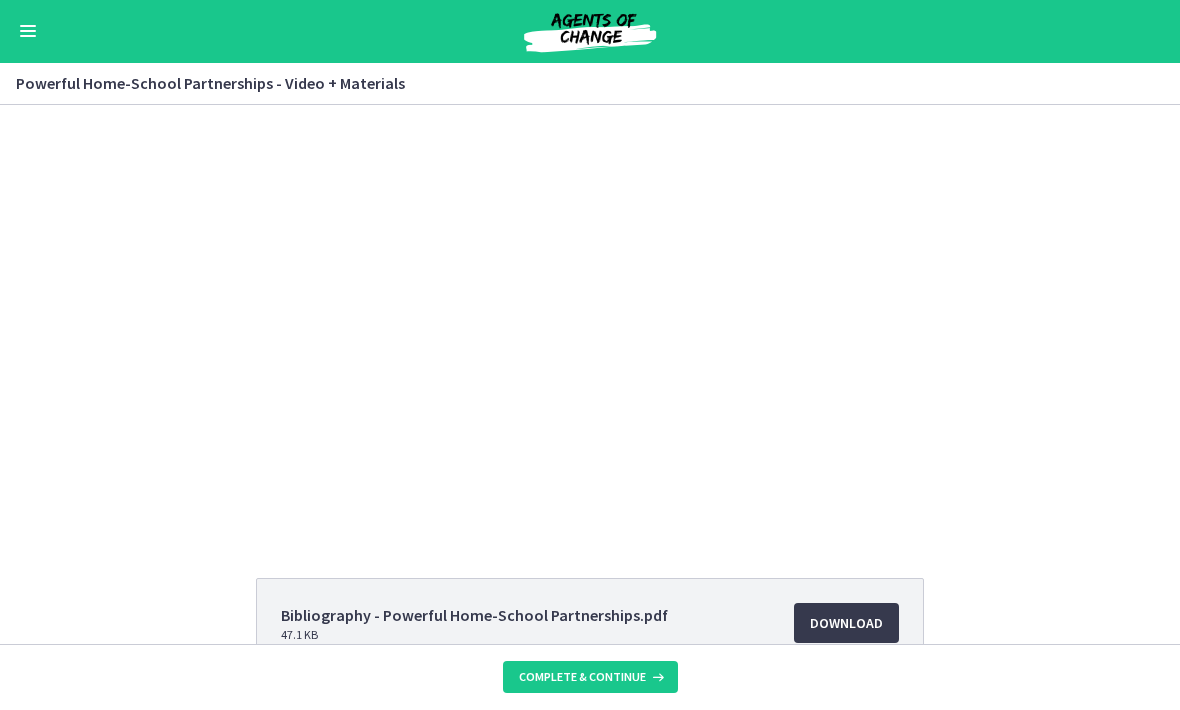 scroll, scrollTop: 0, scrollLeft: 0, axis: both 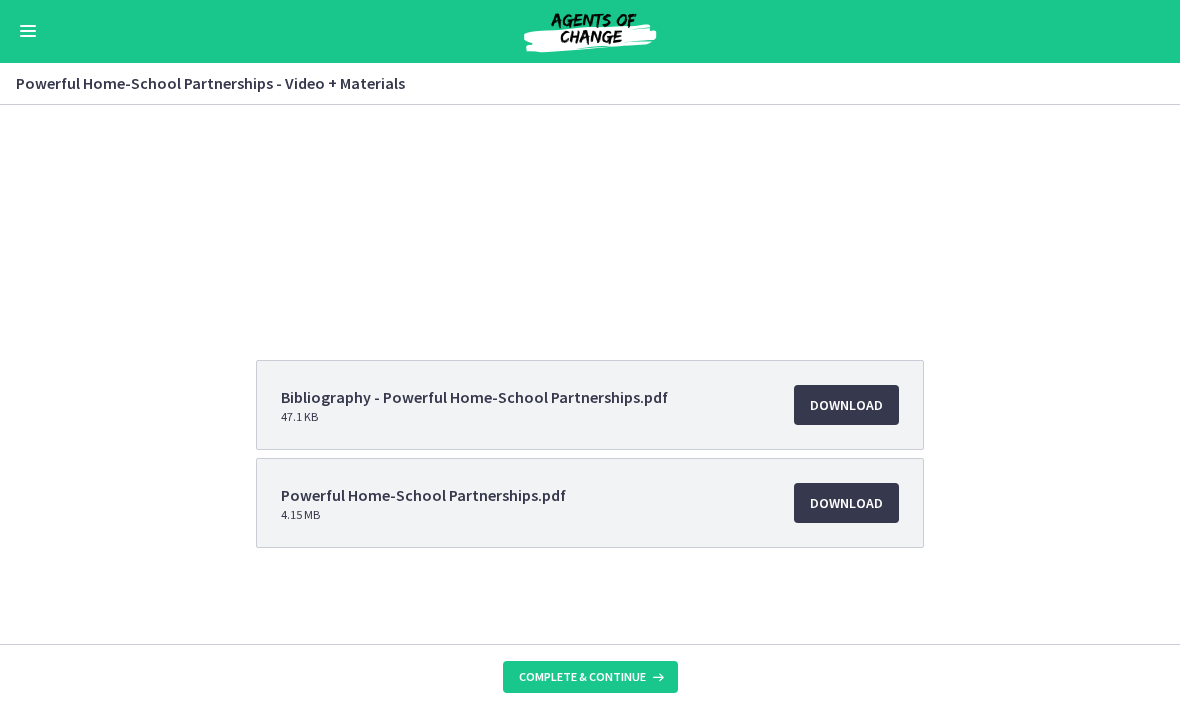 click on "Download
Opens in a new window" at bounding box center (846, 406) 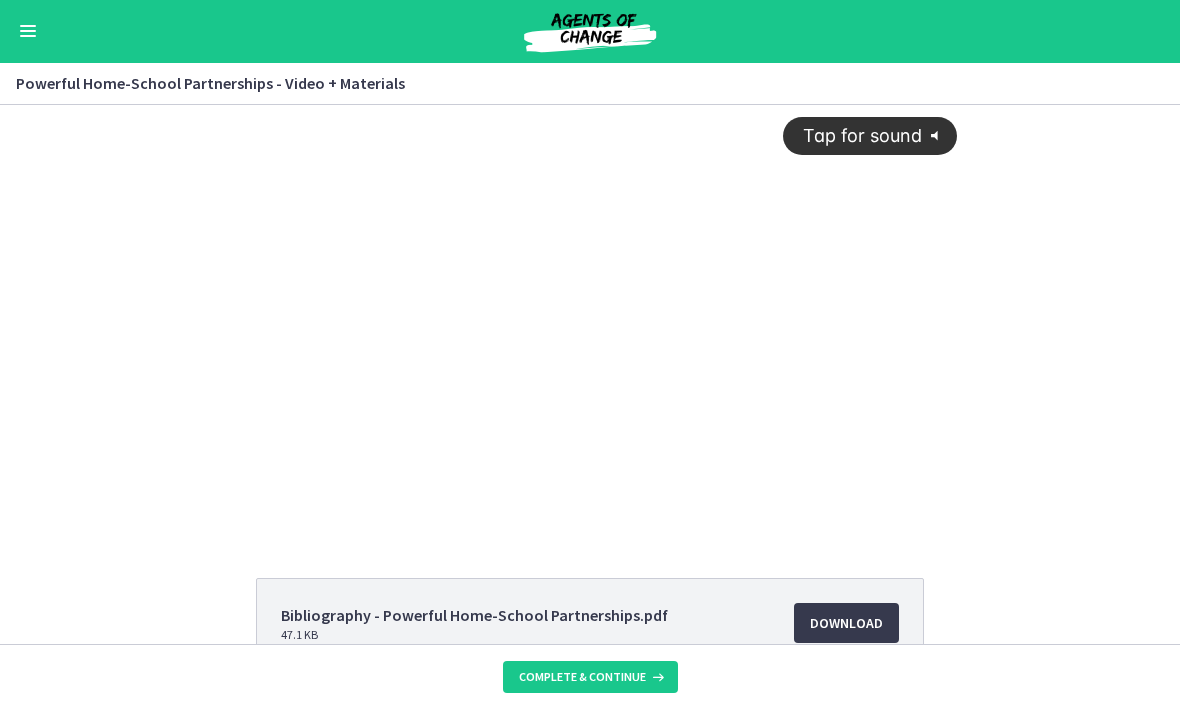 scroll, scrollTop: -7, scrollLeft: 0, axis: vertical 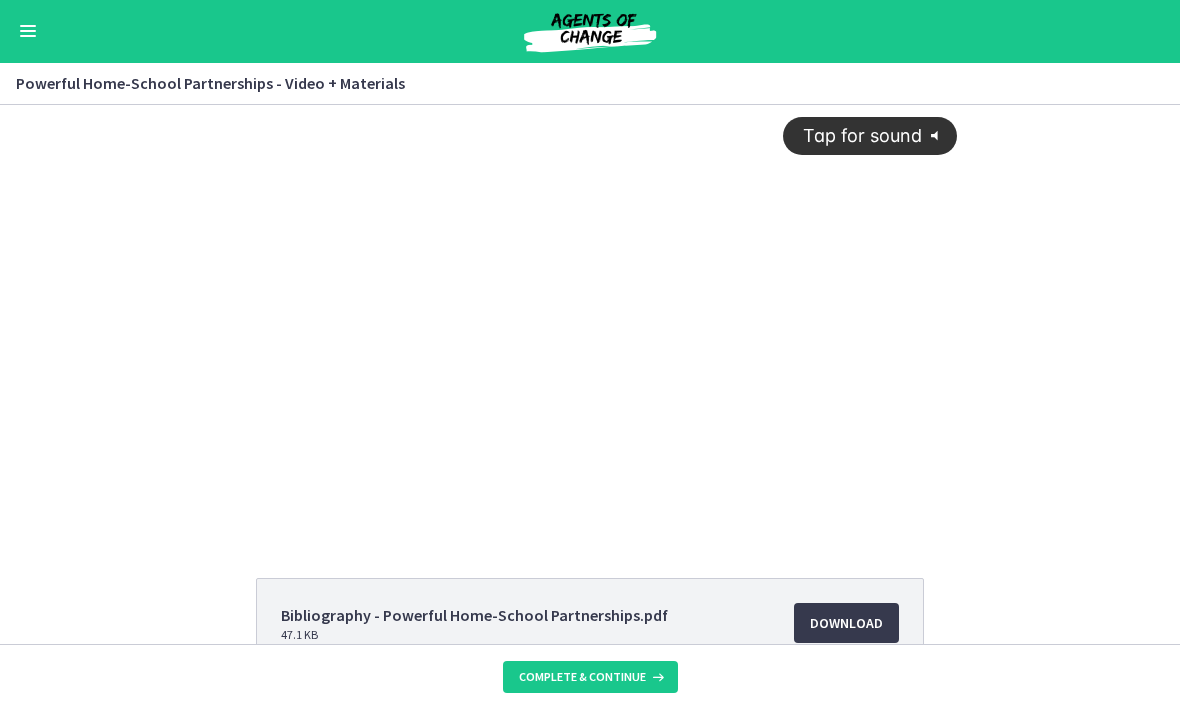 click on "Tap for sound
@keyframes VOLUME_SMALL_WAVE_FLASH {
0% { opacity: 0; }
33% { opacity: 1; }
66% { opacity: 1; }
100% { opacity: 0; }
}
@keyframes VOLUME_LARGE_WAVE_FLASH {
0% { opacity: 0; }
33% { opacity: 1; }
66% { opacity: 1; }
100% { opacity: 0; }
}
.volume__small-wave {
animation: VOLUME_SMALL_WAVE_FLASH 2s infinite;
opacity: 0;
}
.volume__large-wave {
animation: VOLUME_LARGE_WAVE_FLASH 2s infinite .3s;
opacity: 0;
}" at bounding box center [589, 302] 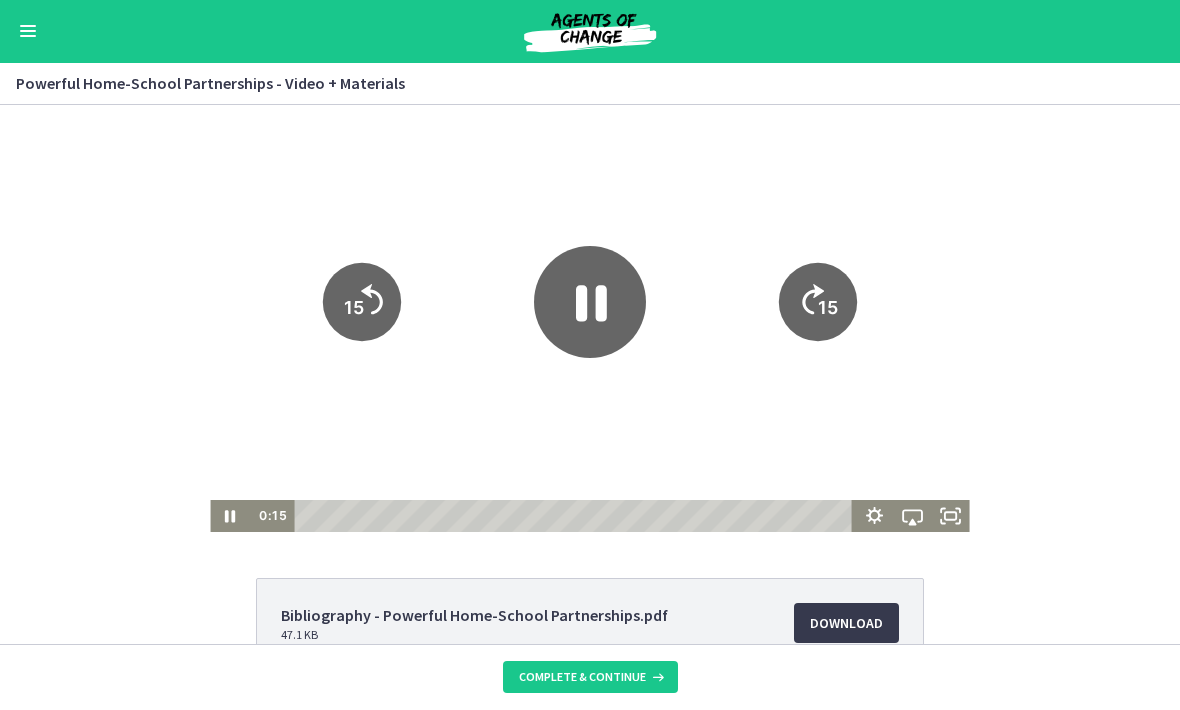 scroll, scrollTop: 0, scrollLeft: 0, axis: both 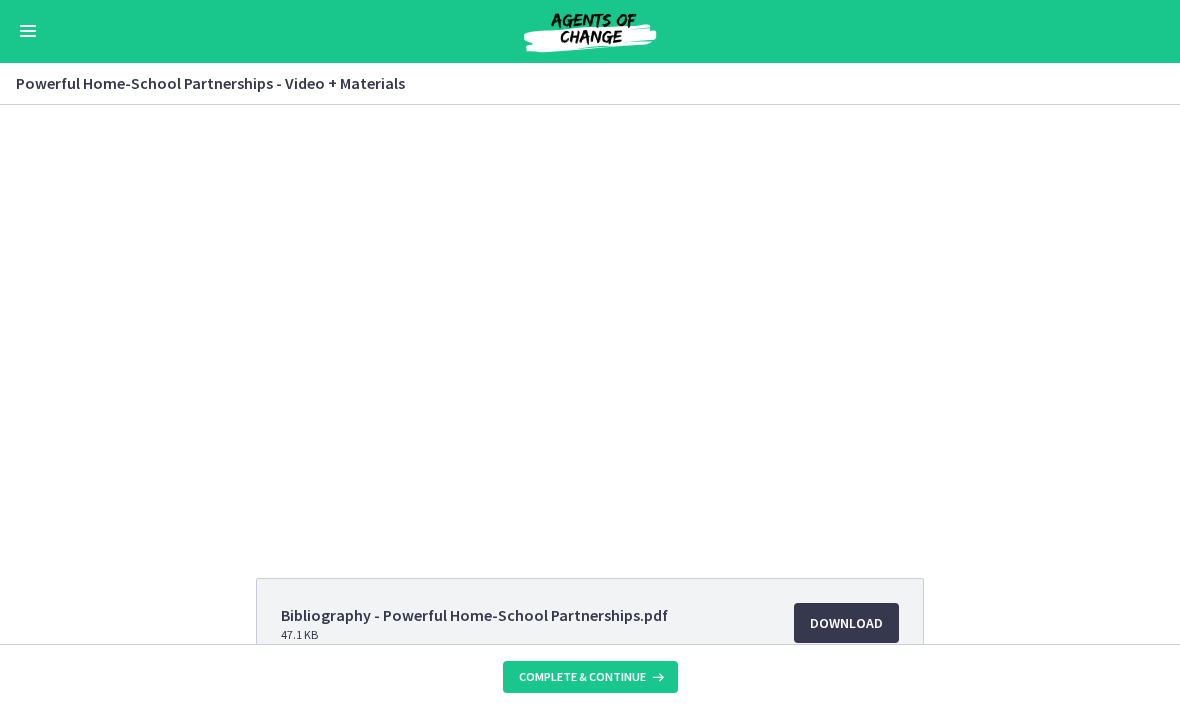click at bounding box center (589, 318) 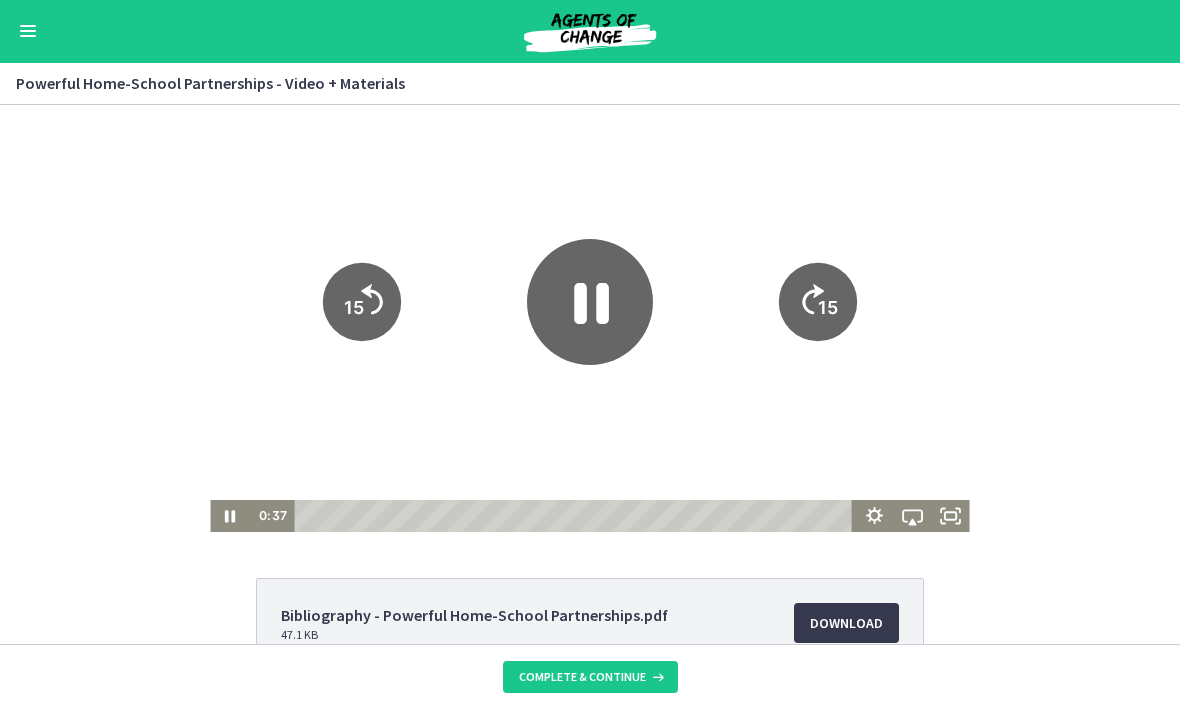 click 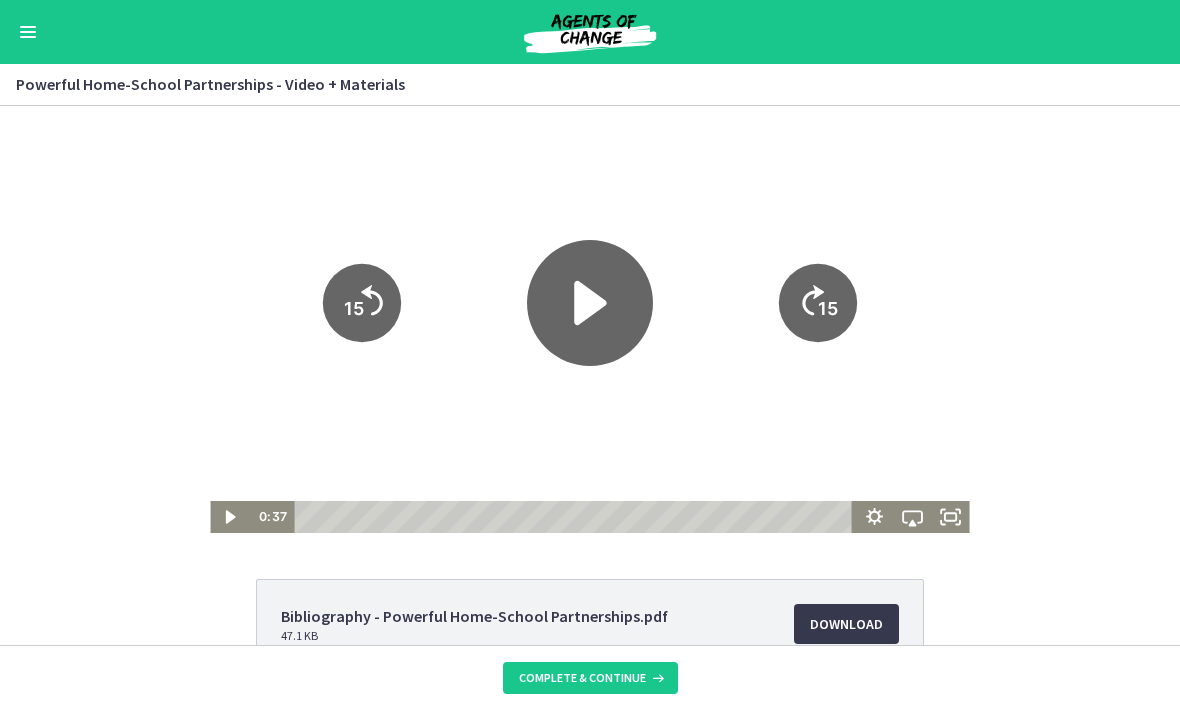 click 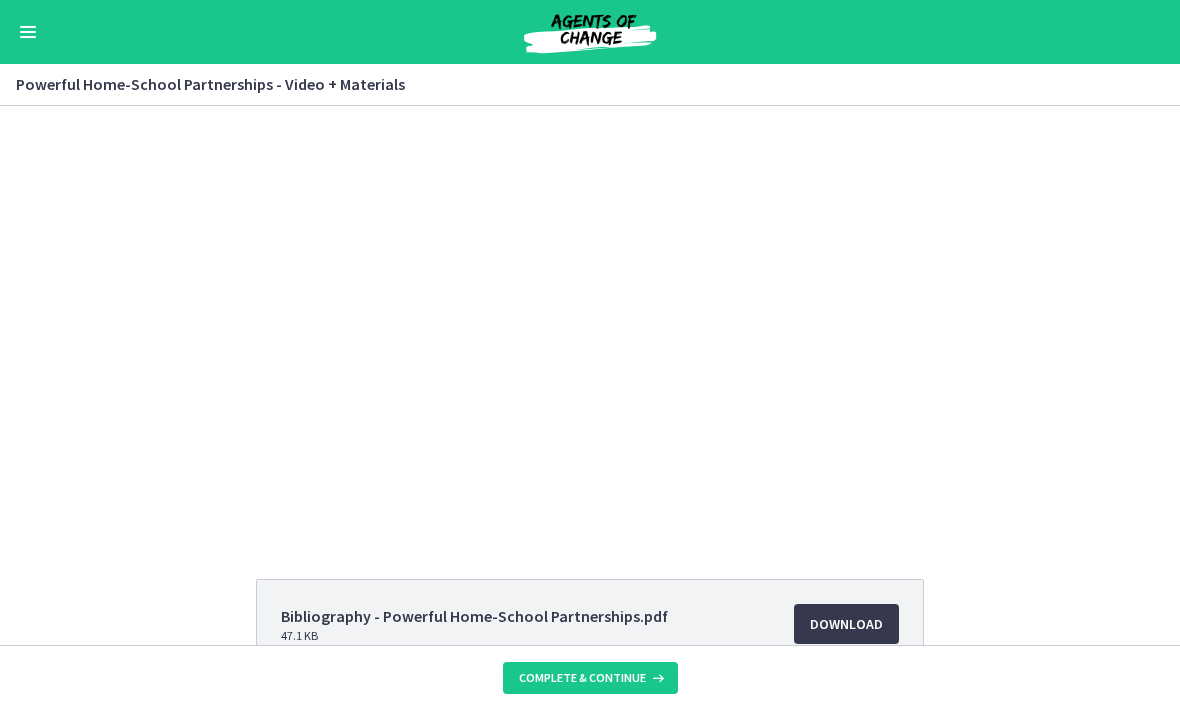 click at bounding box center (589, 319) 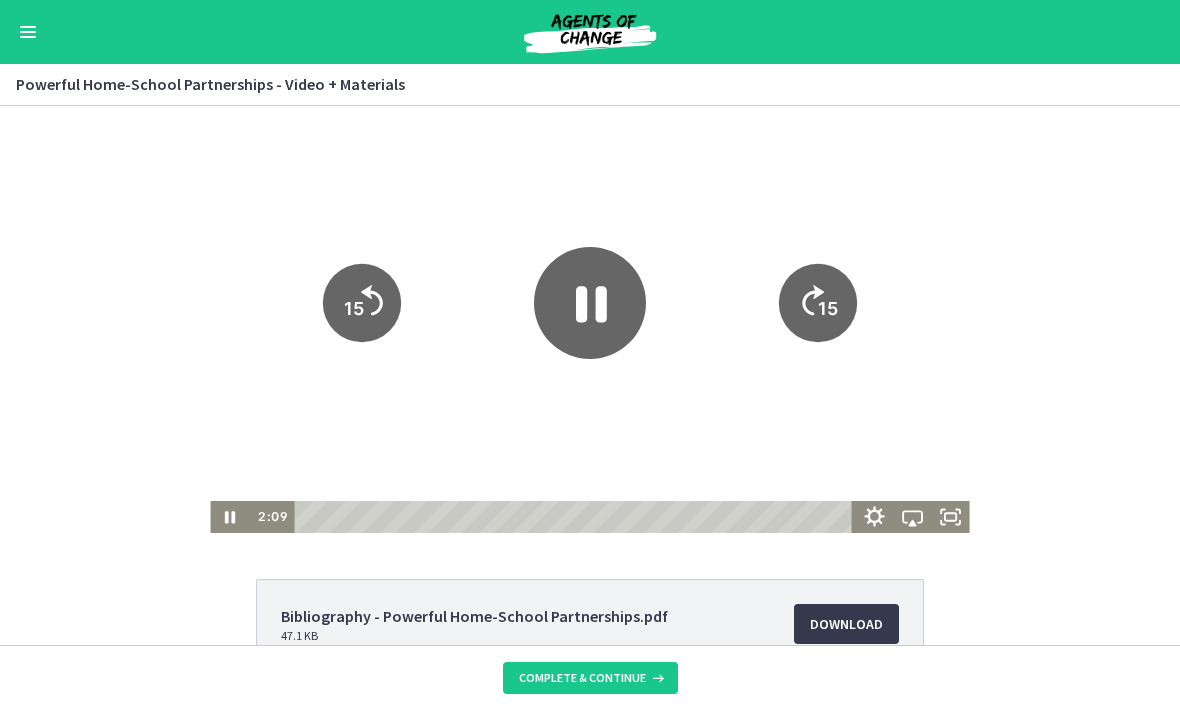 click 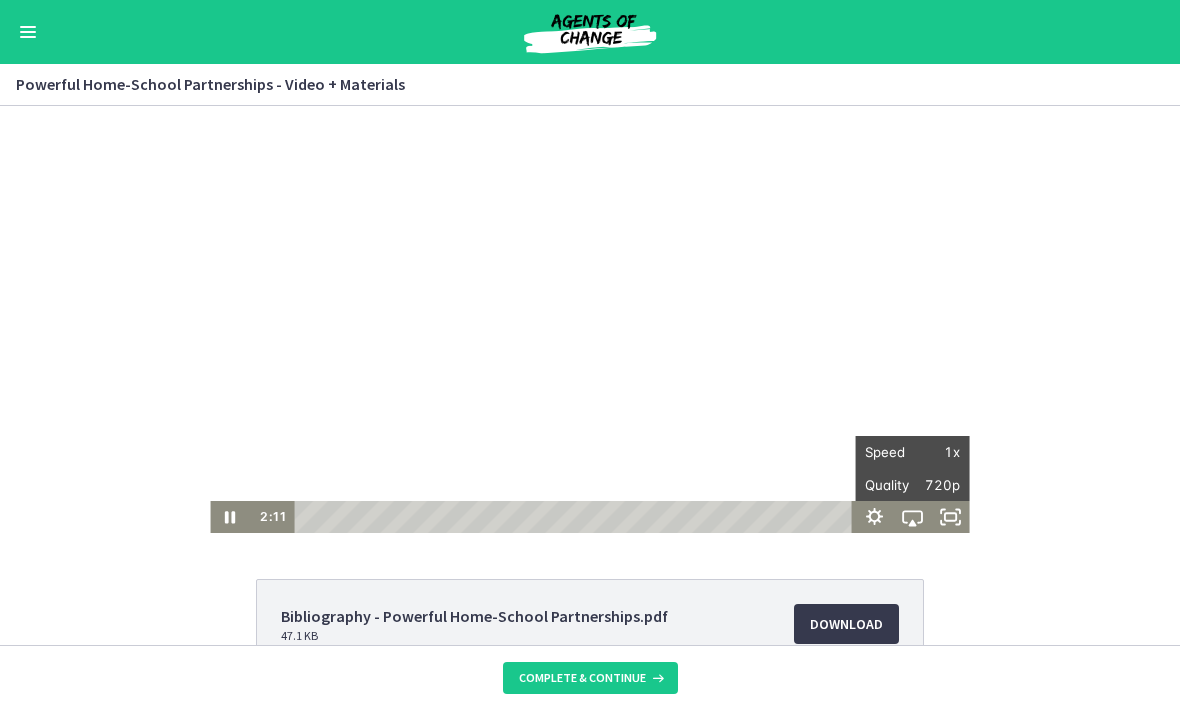 click on "Speed" at bounding box center [889, 452] 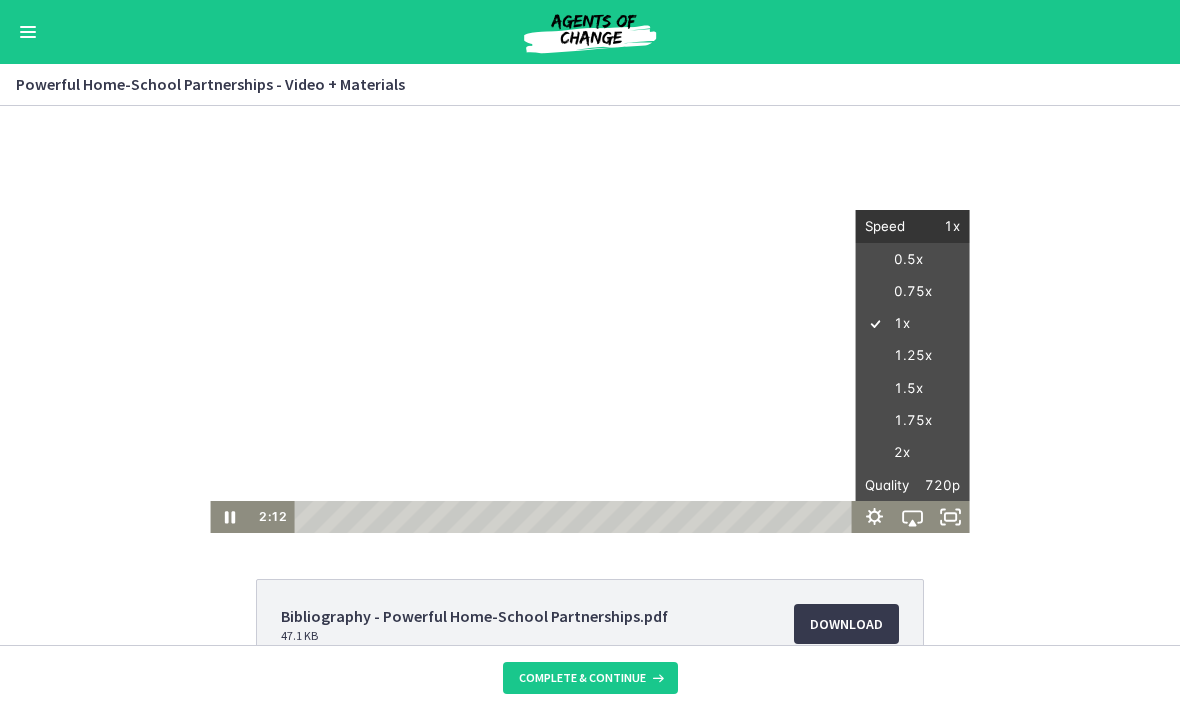 click on "2x" at bounding box center (913, 453) 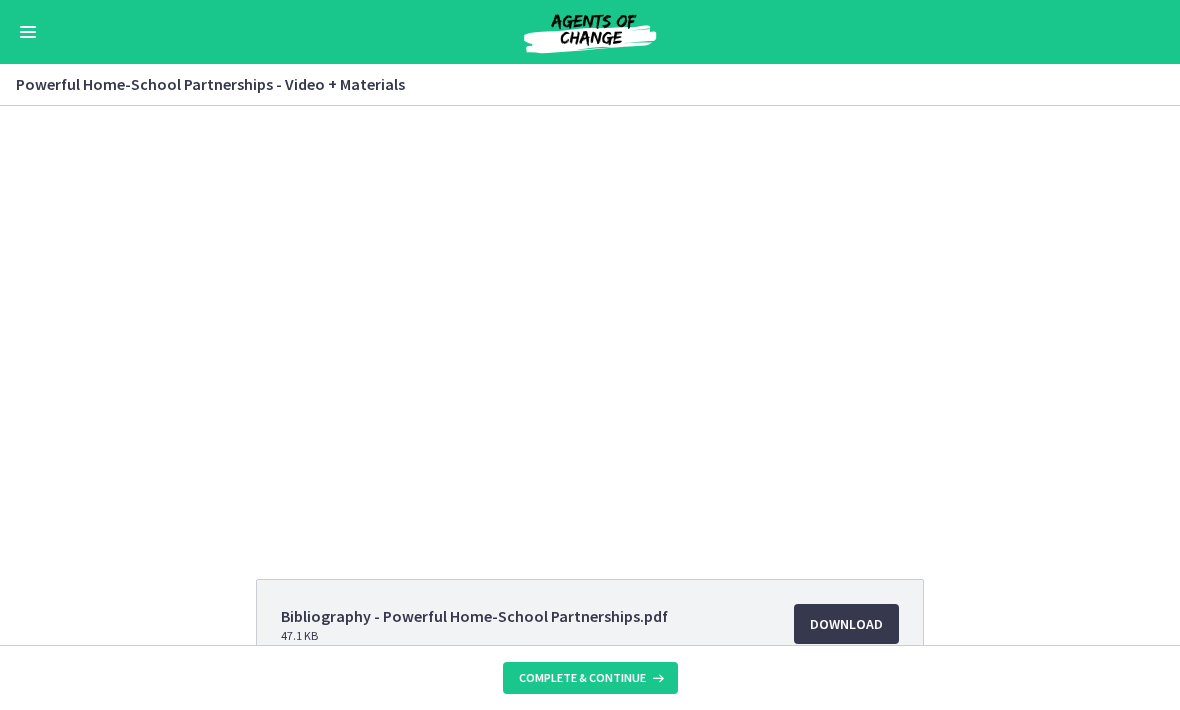 click at bounding box center (589, 319) 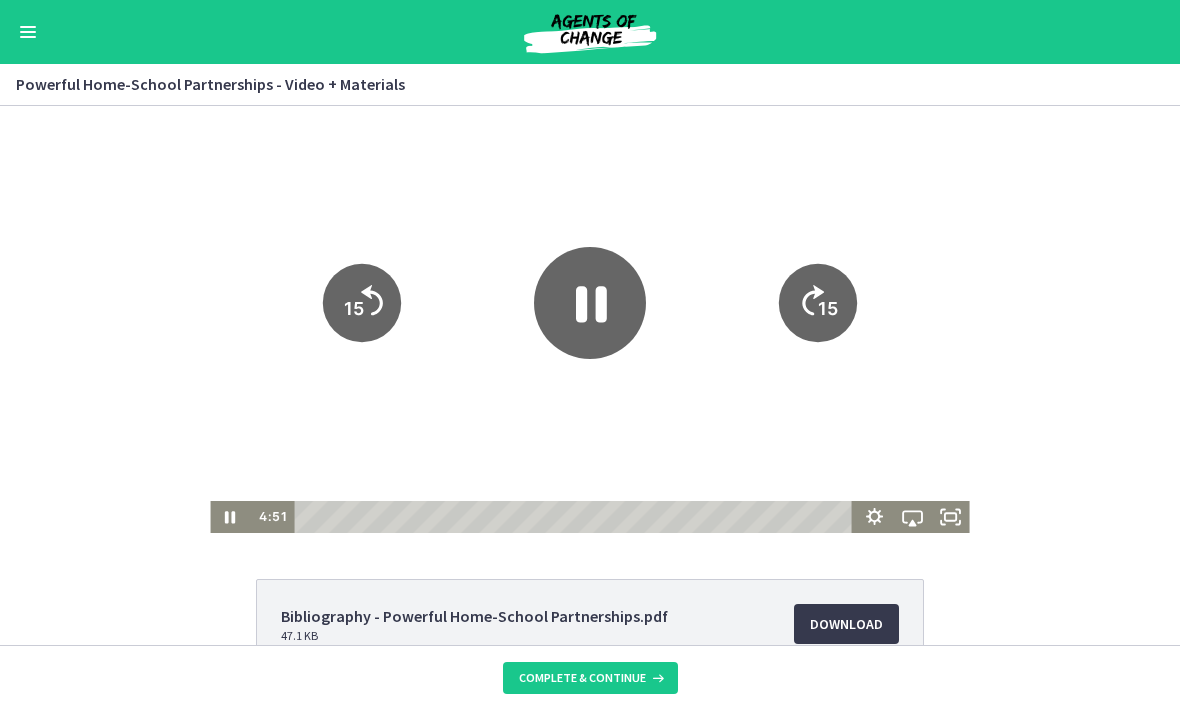 click on "15" 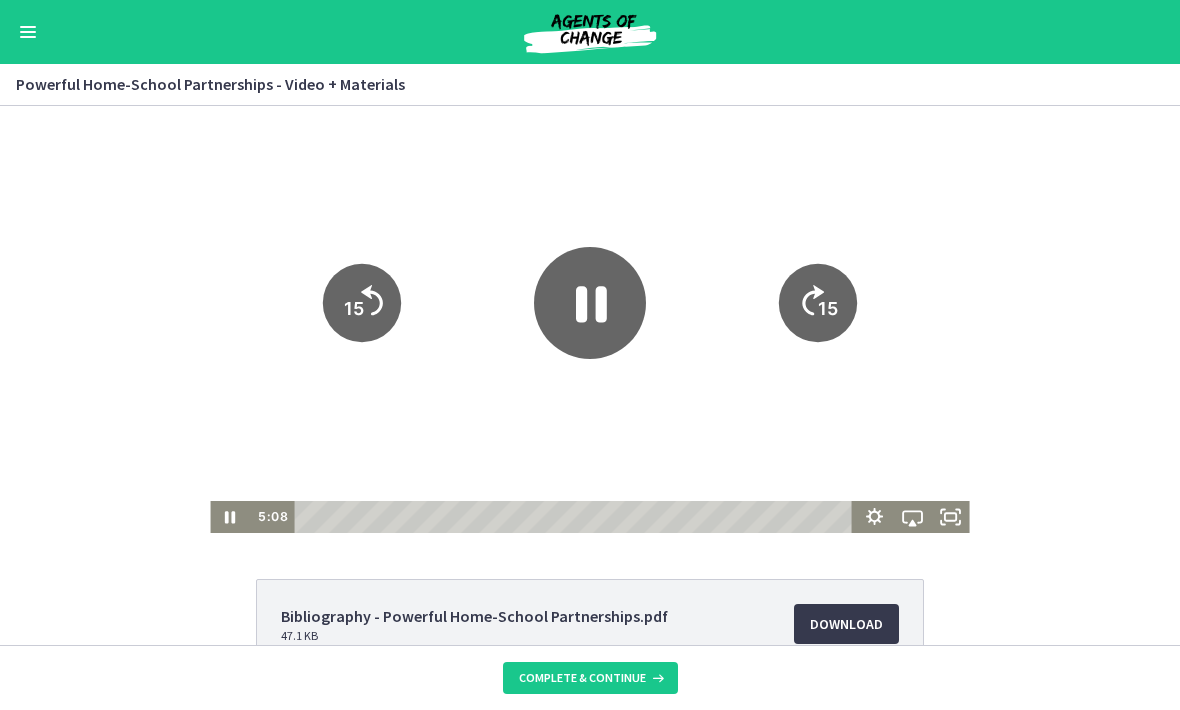 click on "15" 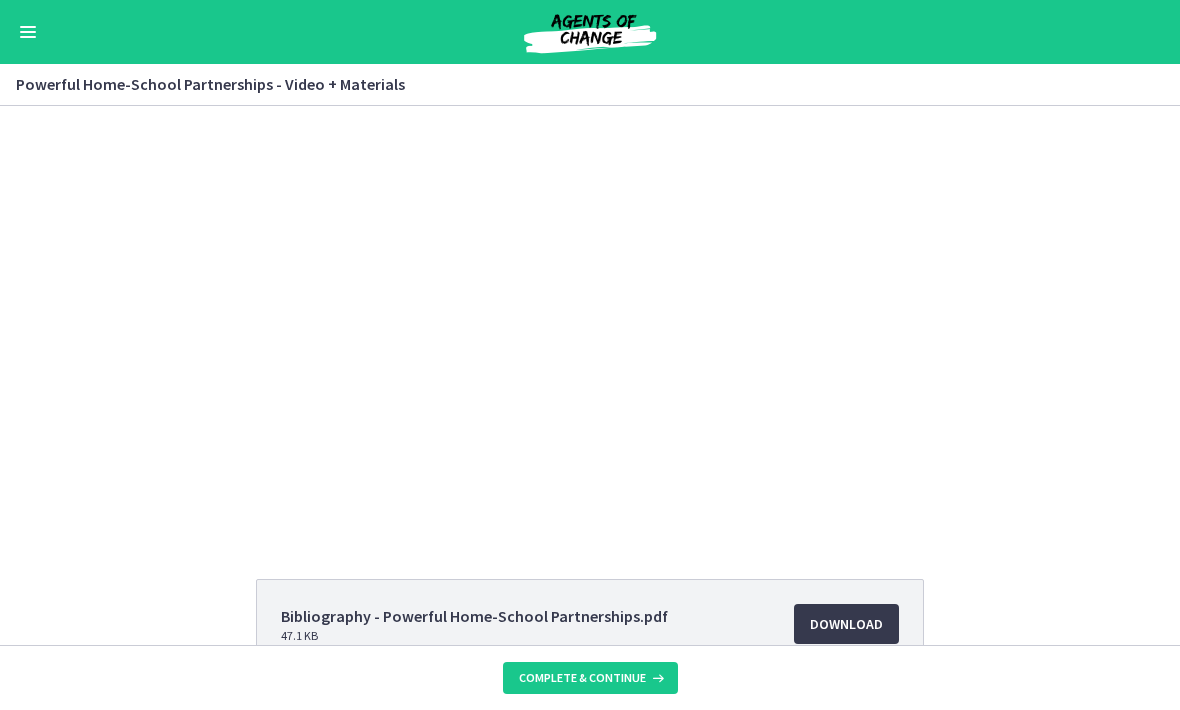 click at bounding box center (589, 319) 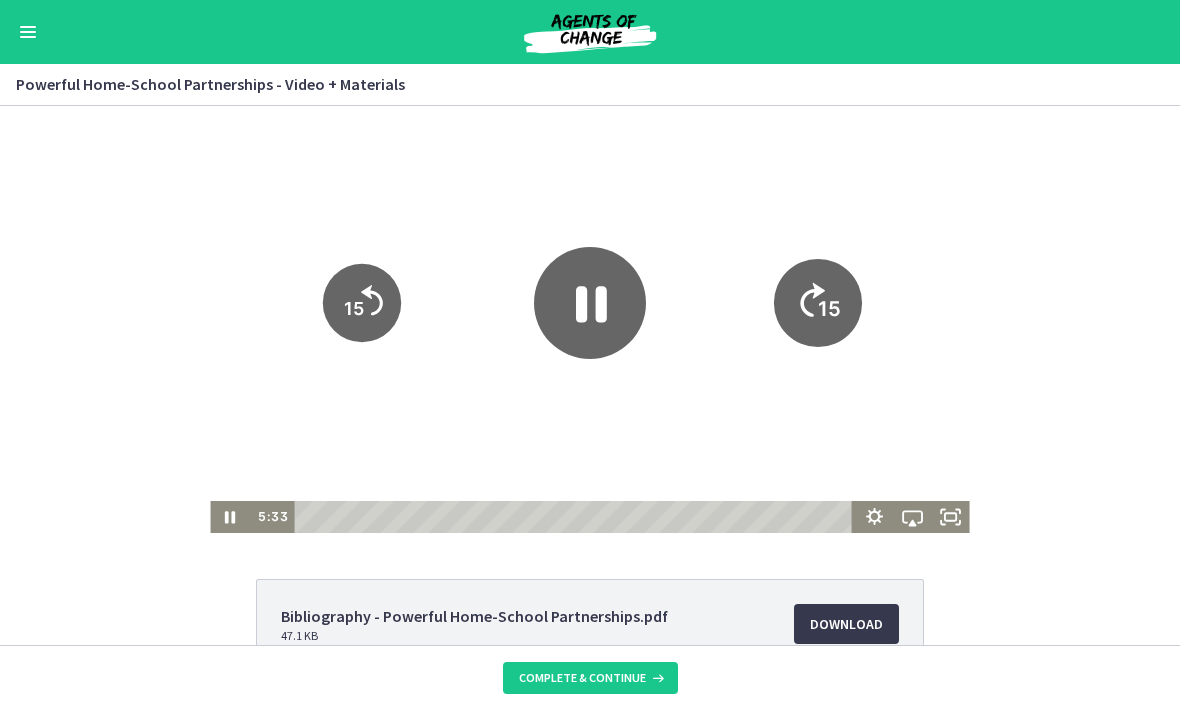 click 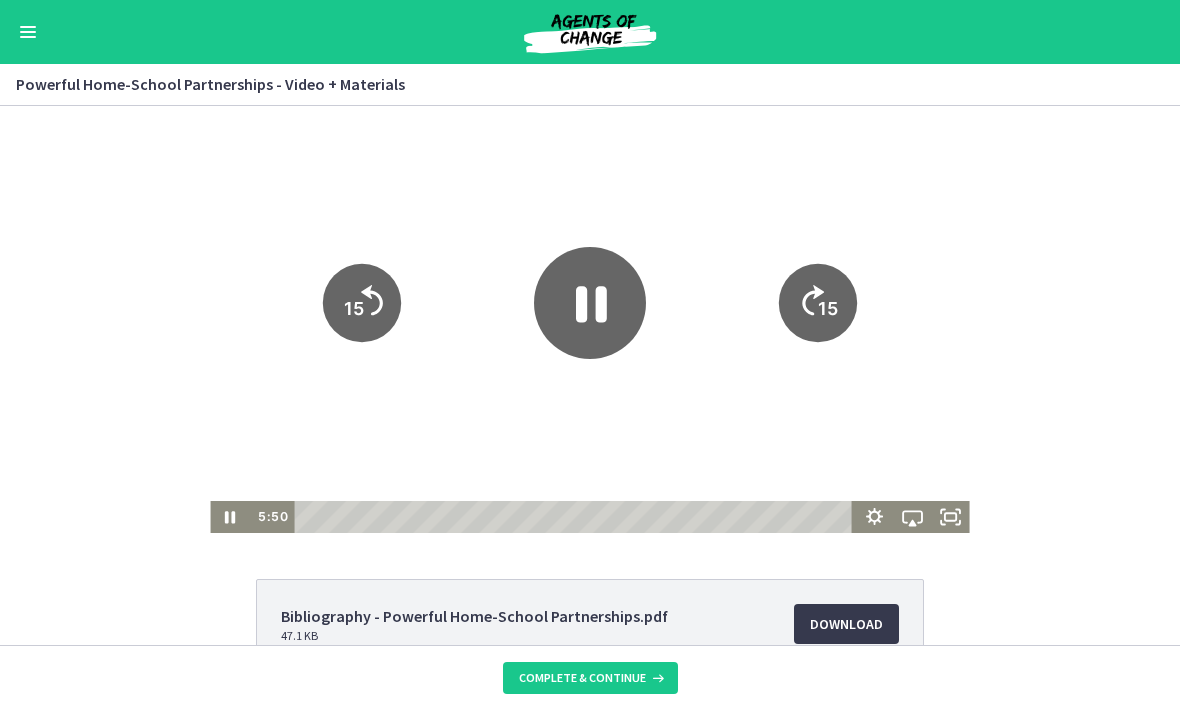 click 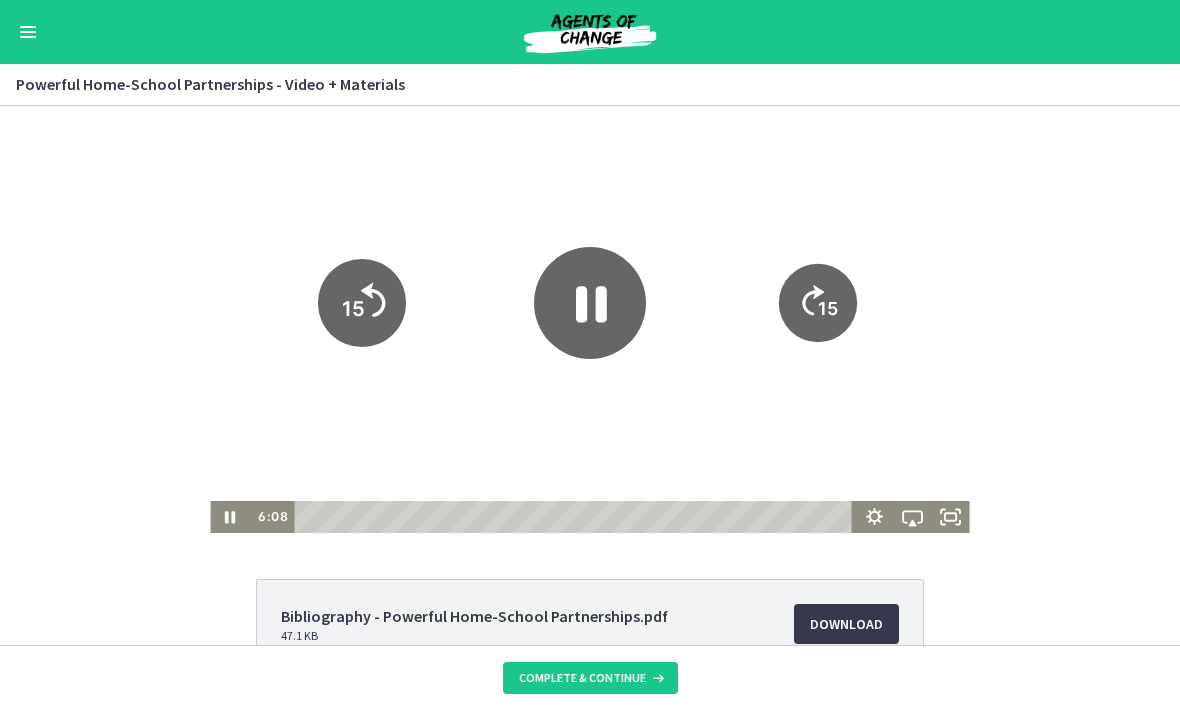 click on "15" 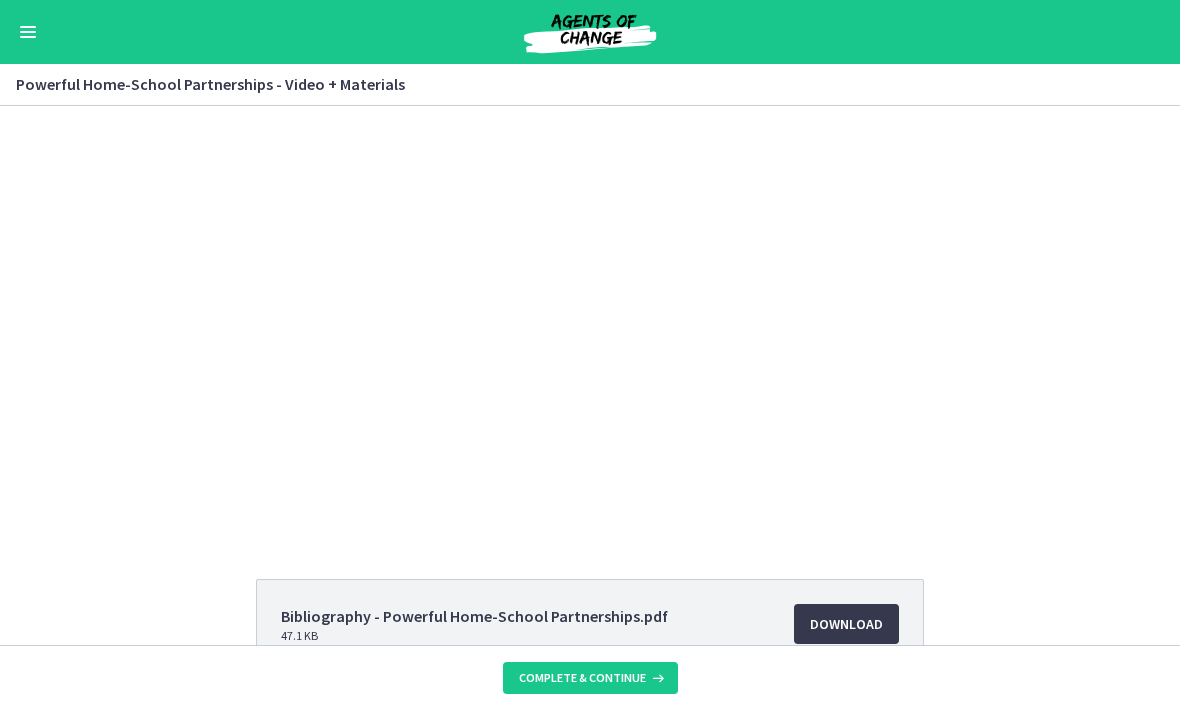scroll, scrollTop: 0, scrollLeft: 0, axis: both 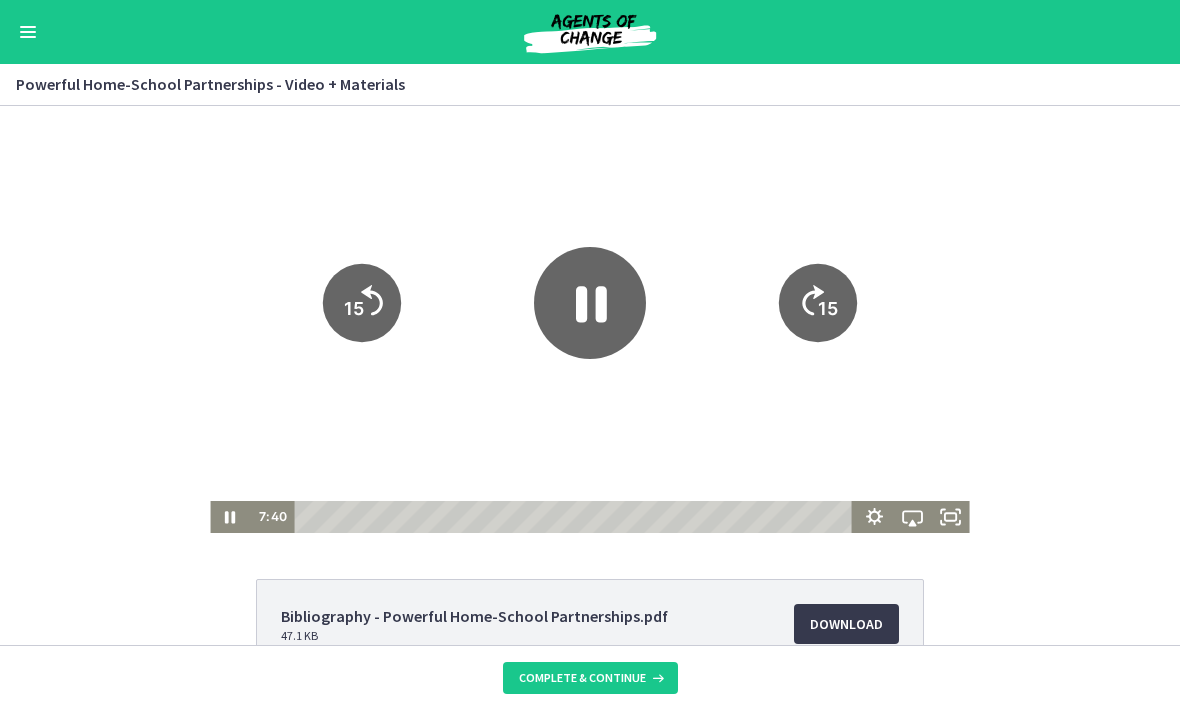 click on "15" 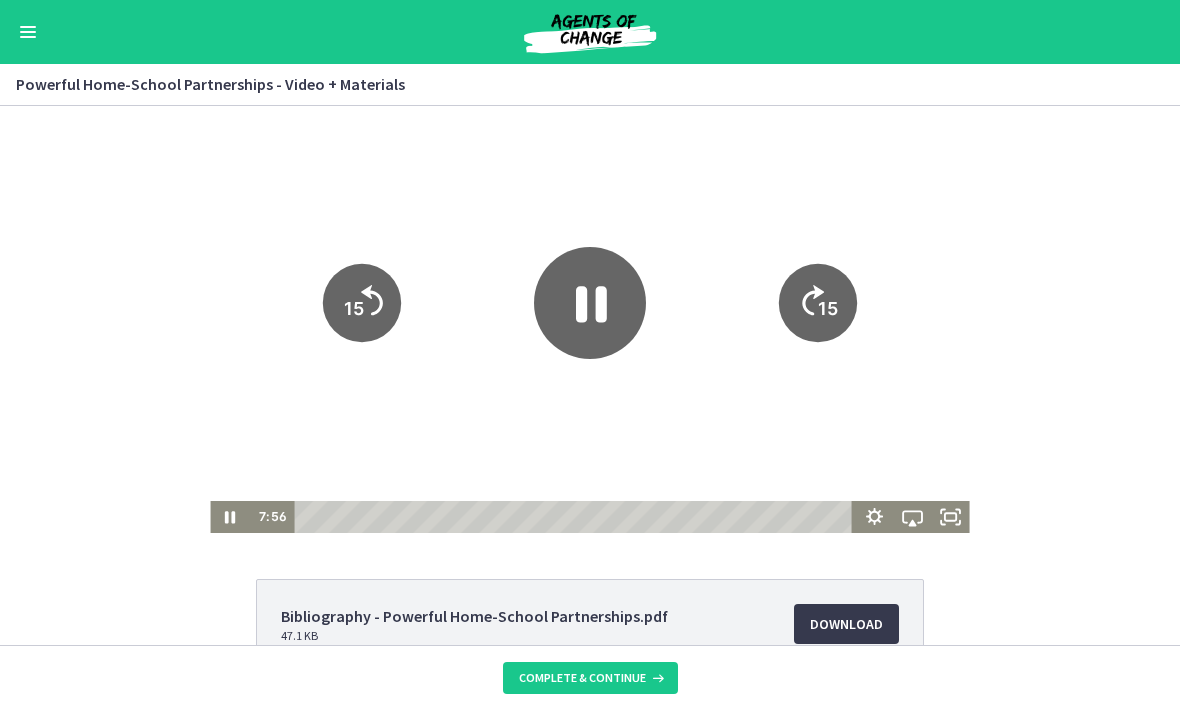 click on "15" 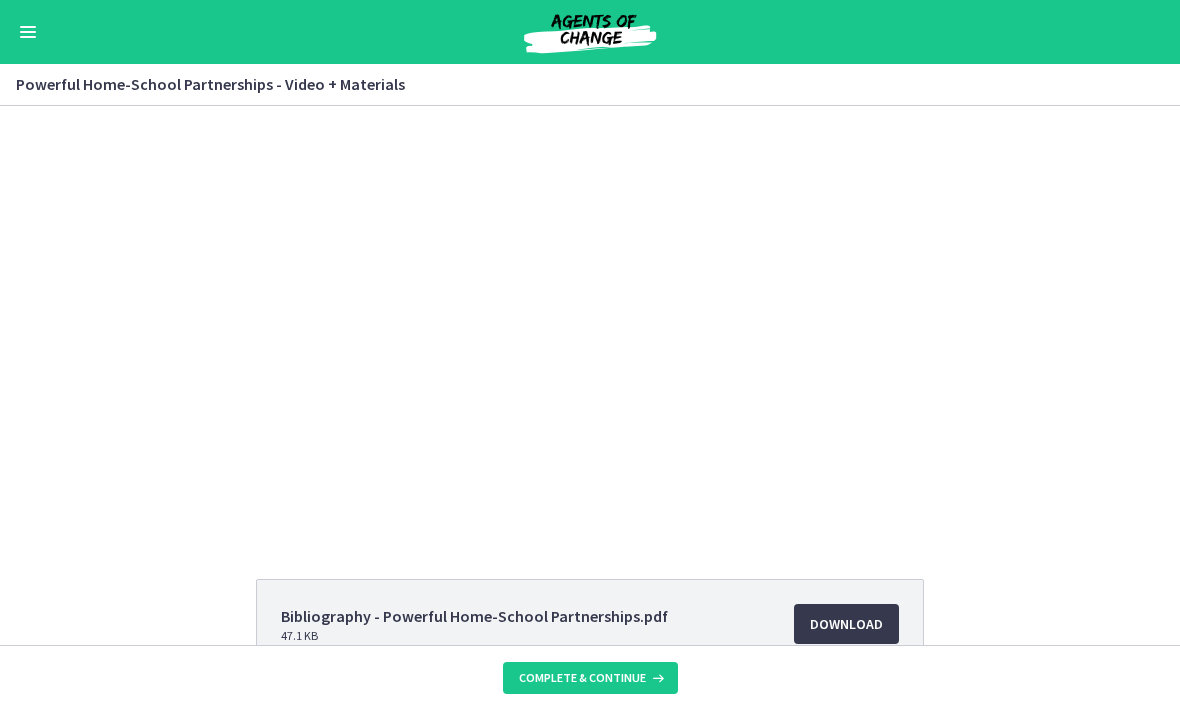 click at bounding box center (589, 319) 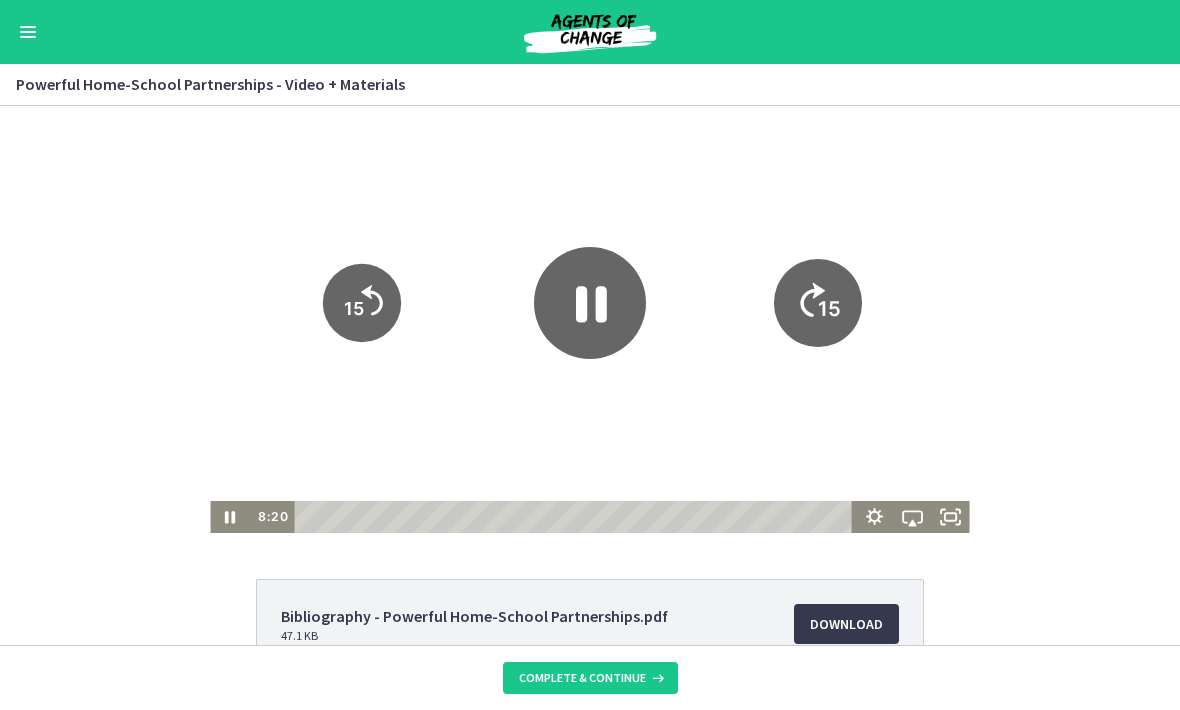 click on "15" 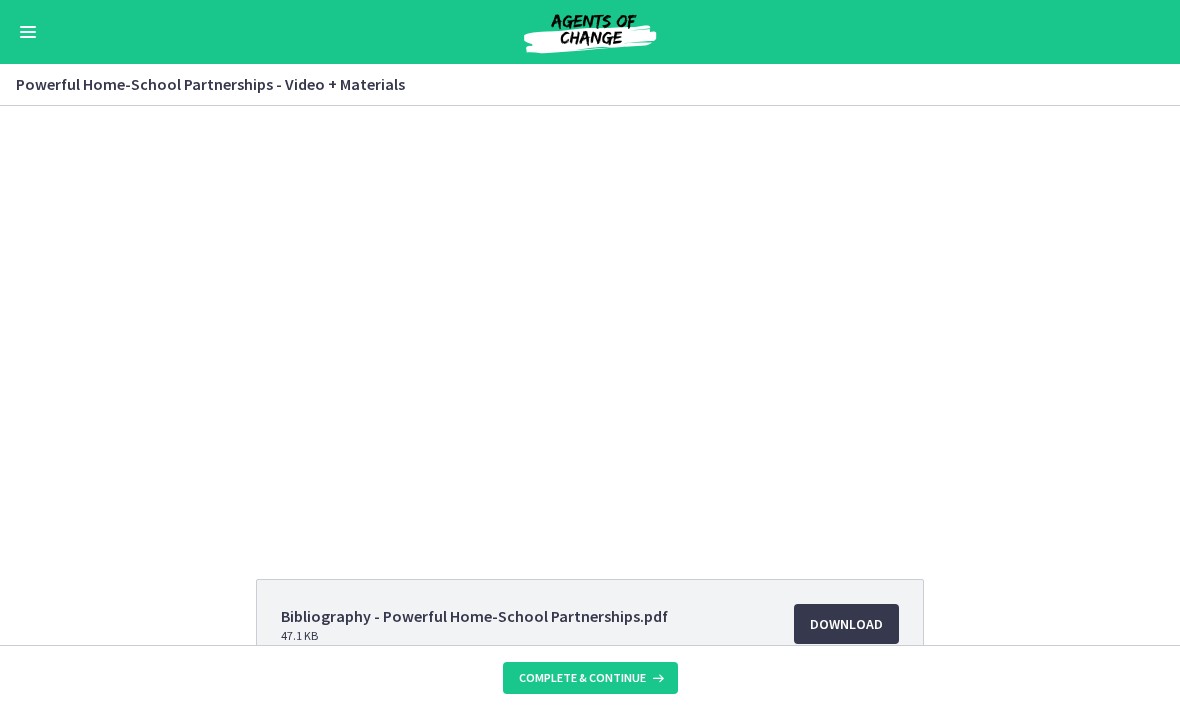 click at bounding box center (589, 319) 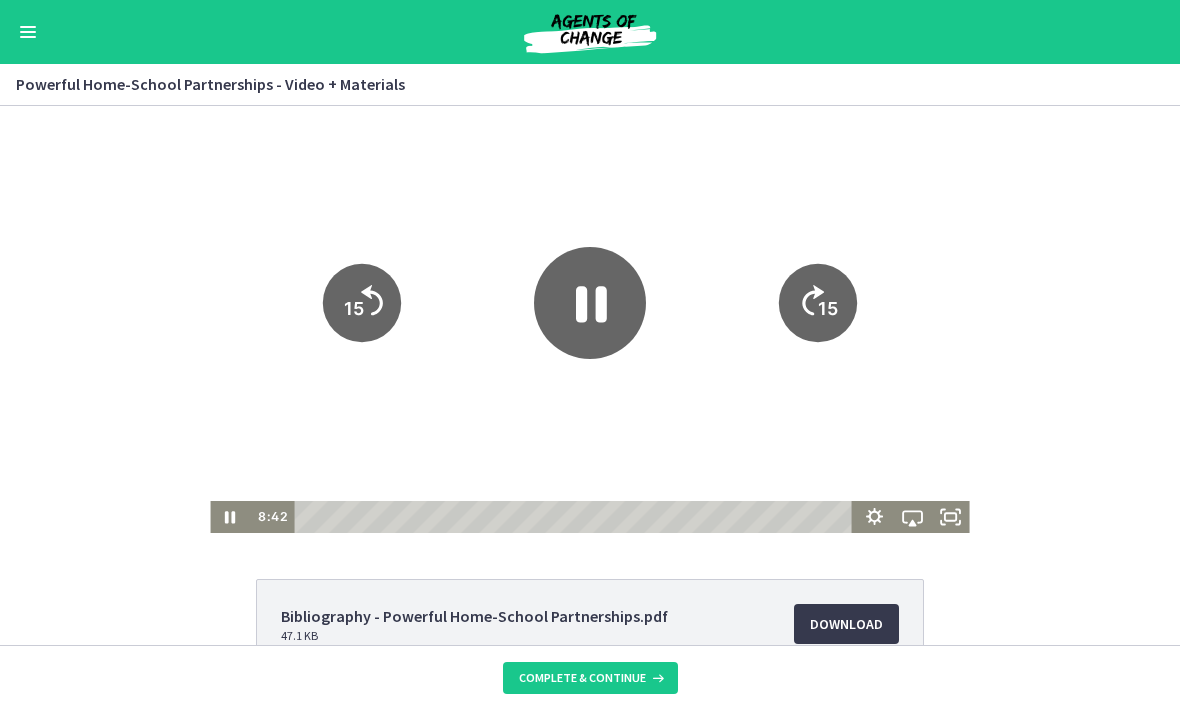 click at bounding box center [589, 319] 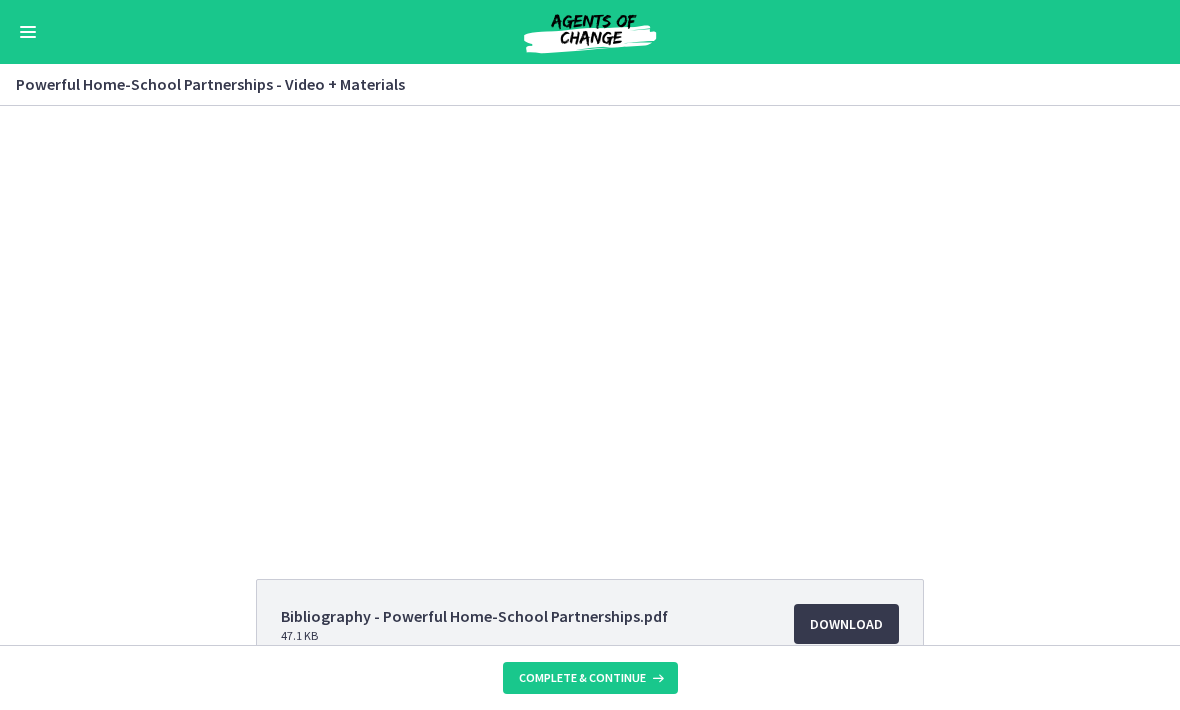 click at bounding box center [589, 319] 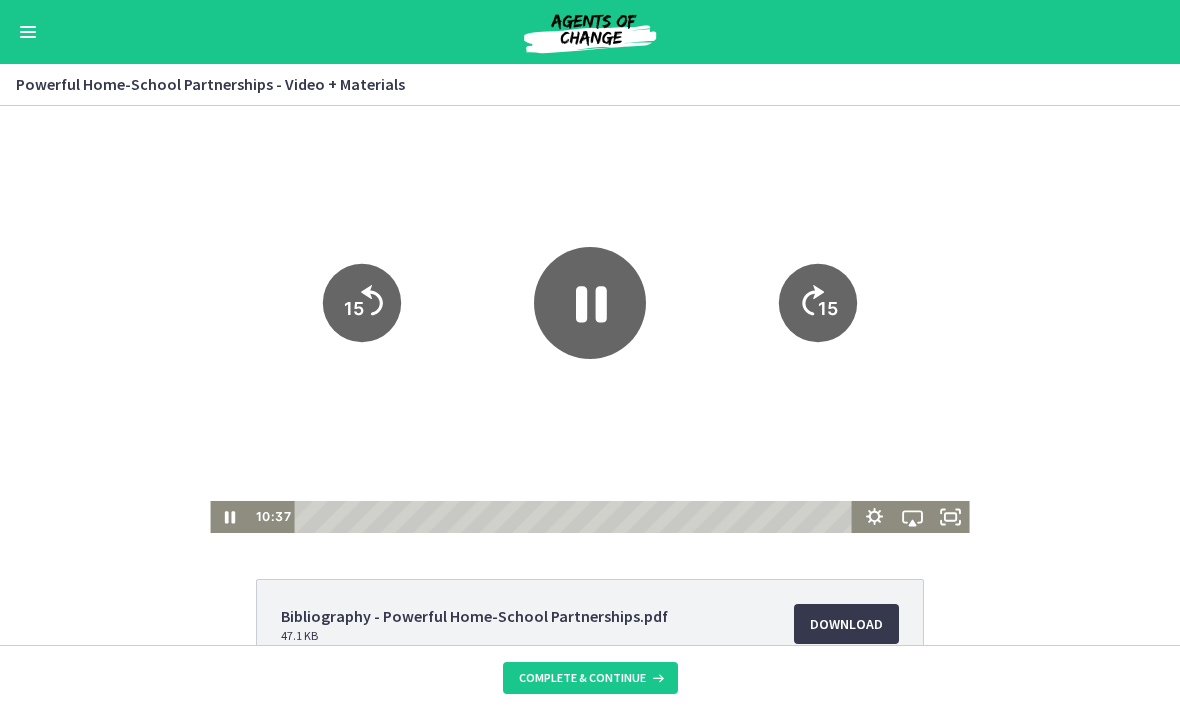 click 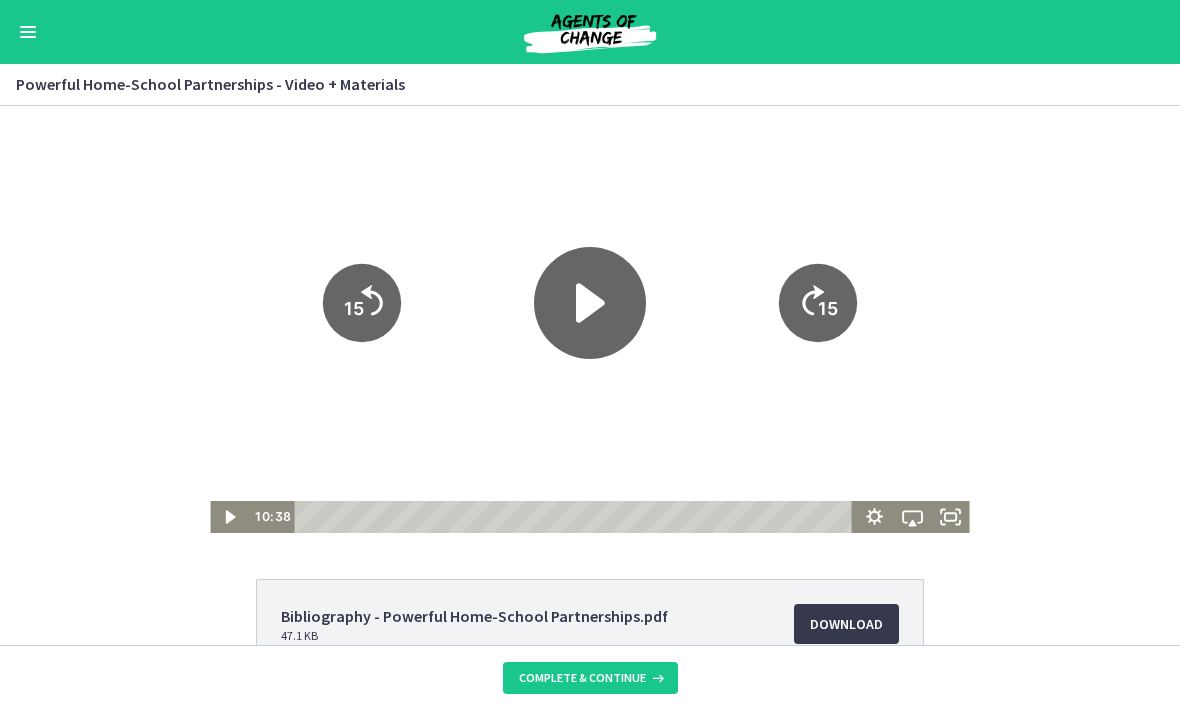 click 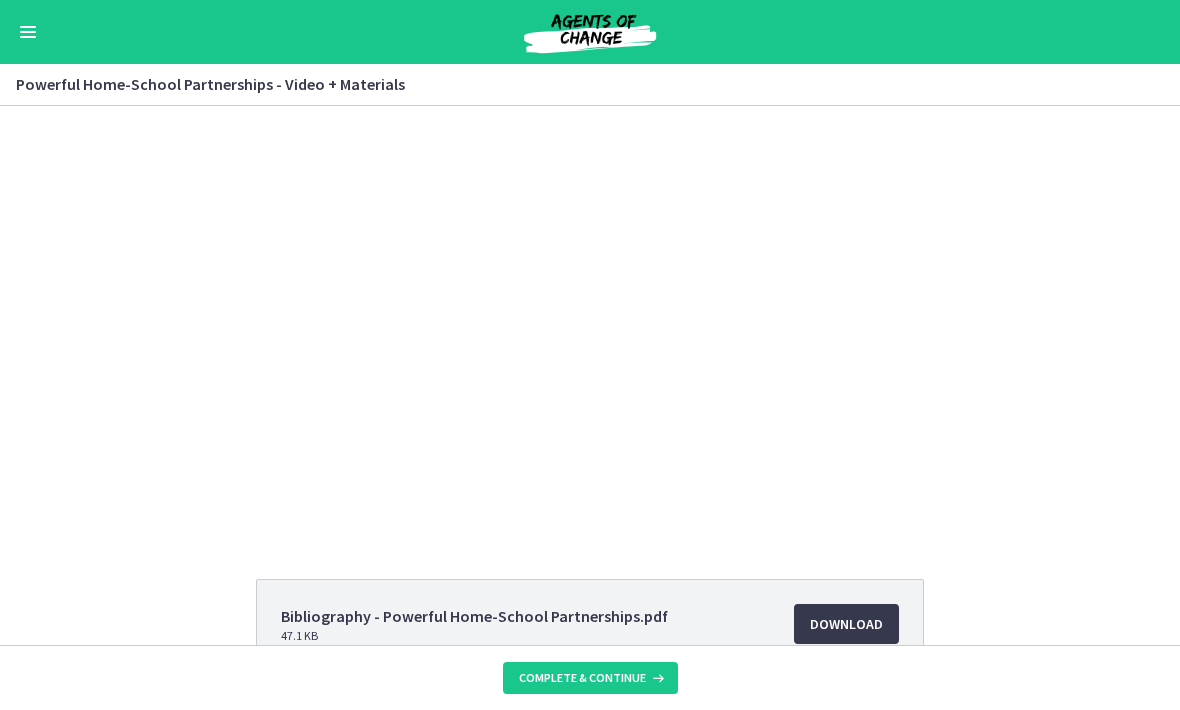 click at bounding box center [589, 319] 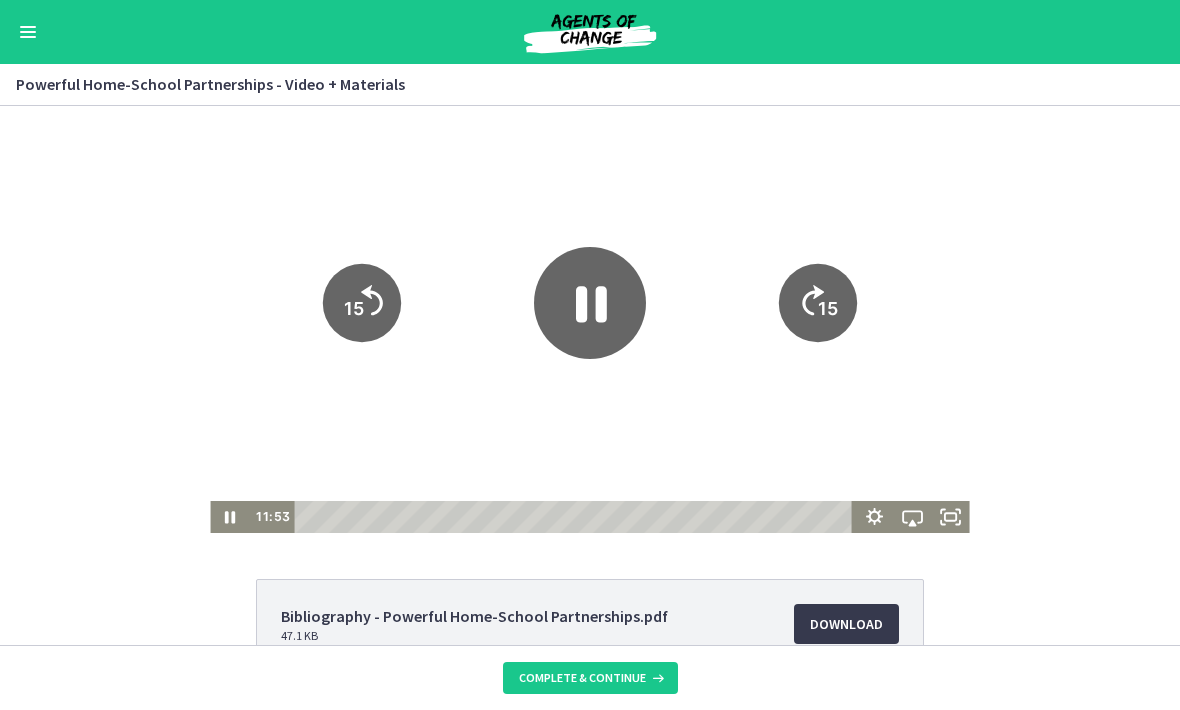 click 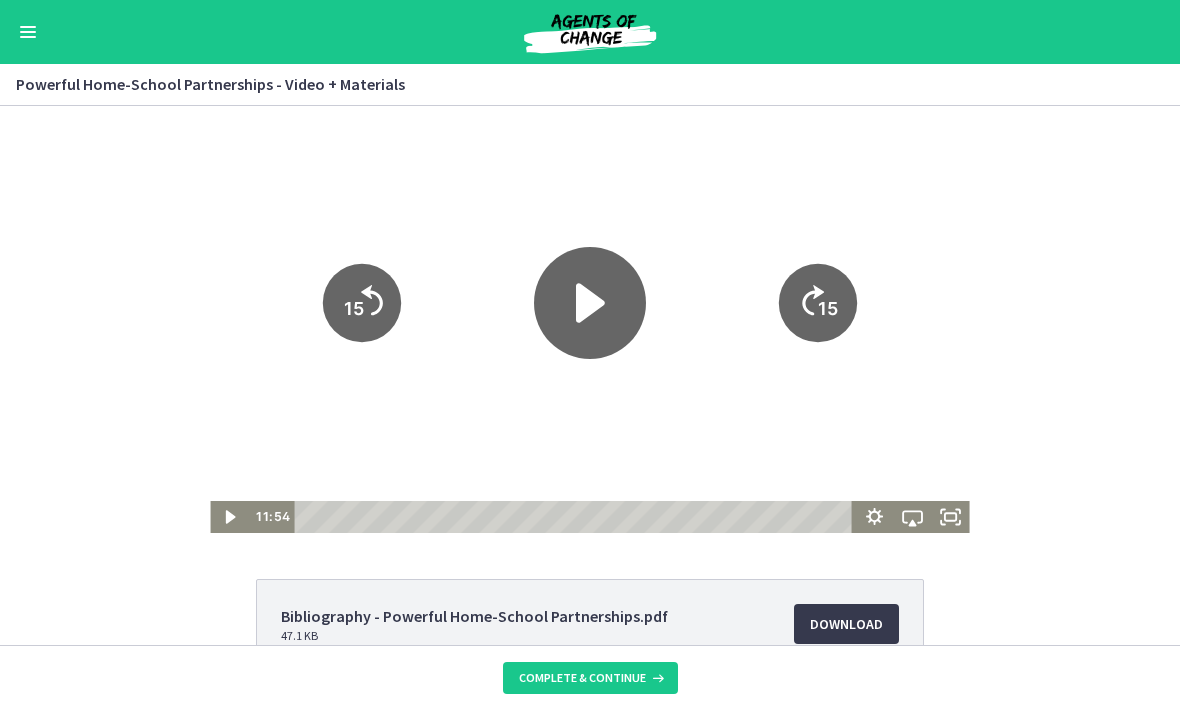 click 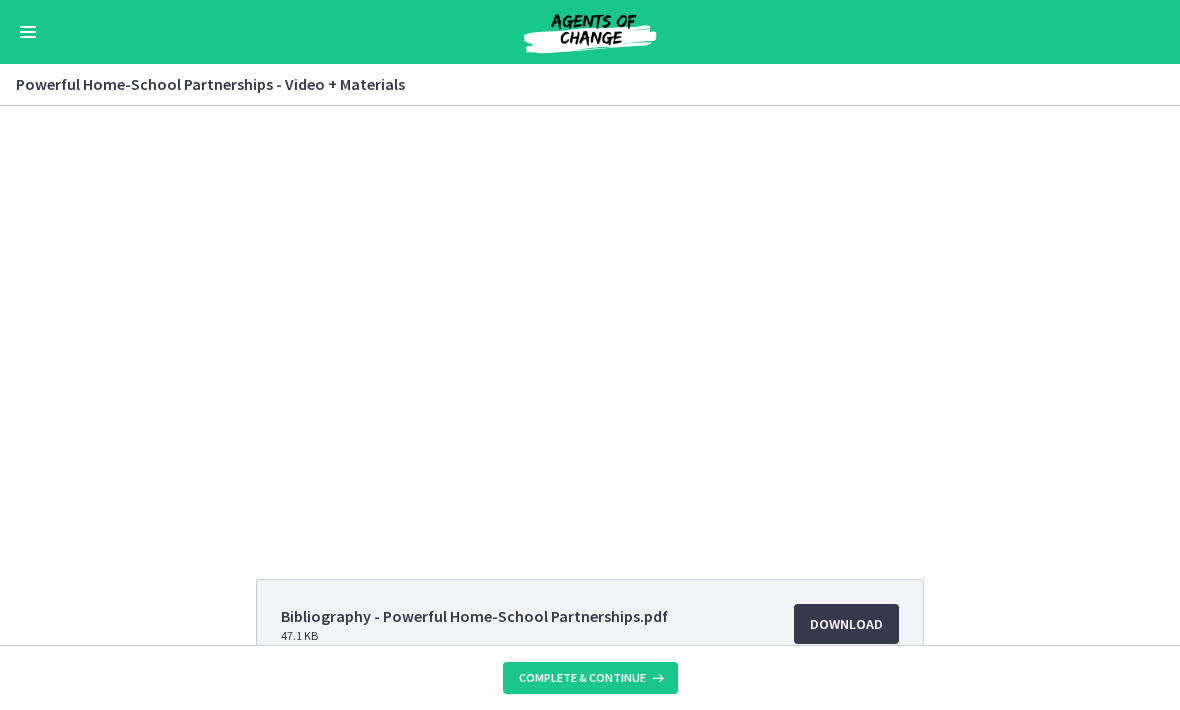 click at bounding box center (589, 319) 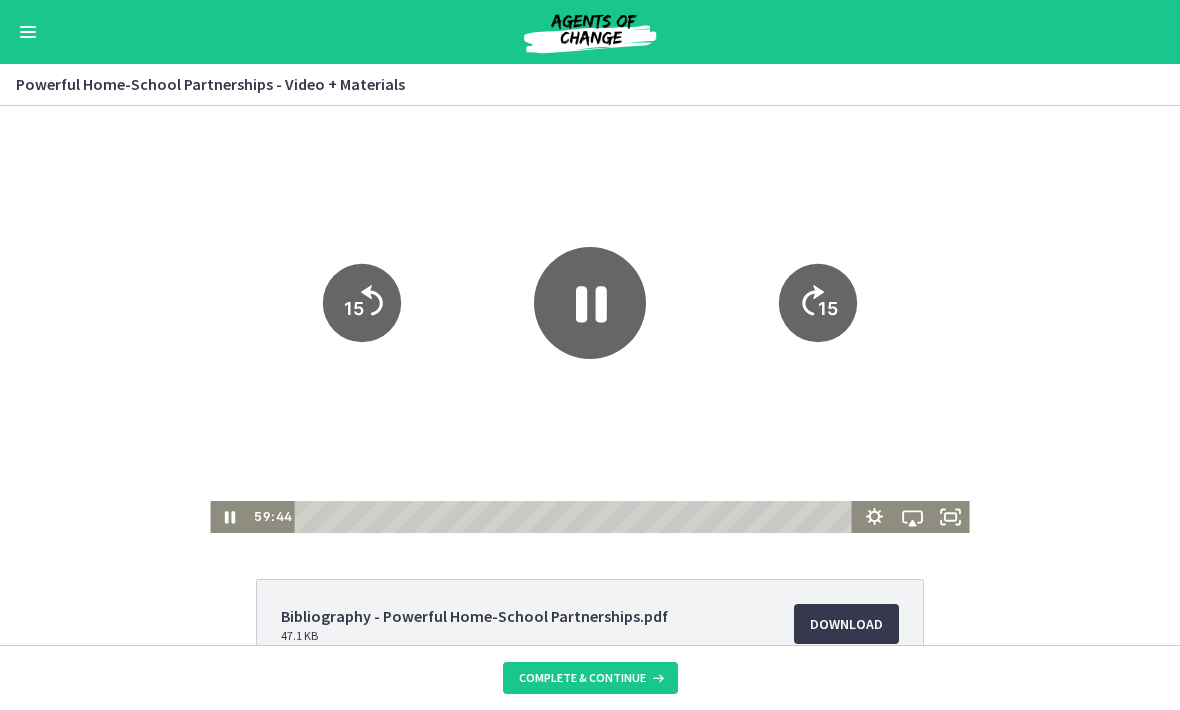 click on "15" 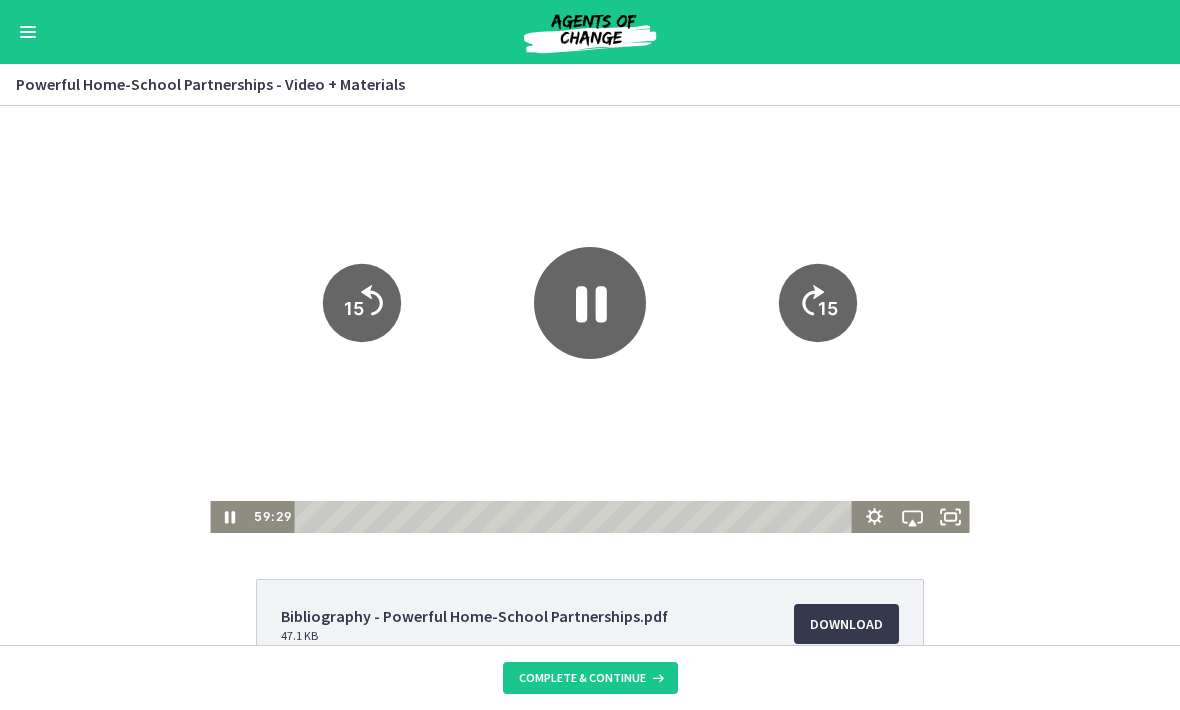 click on "15" 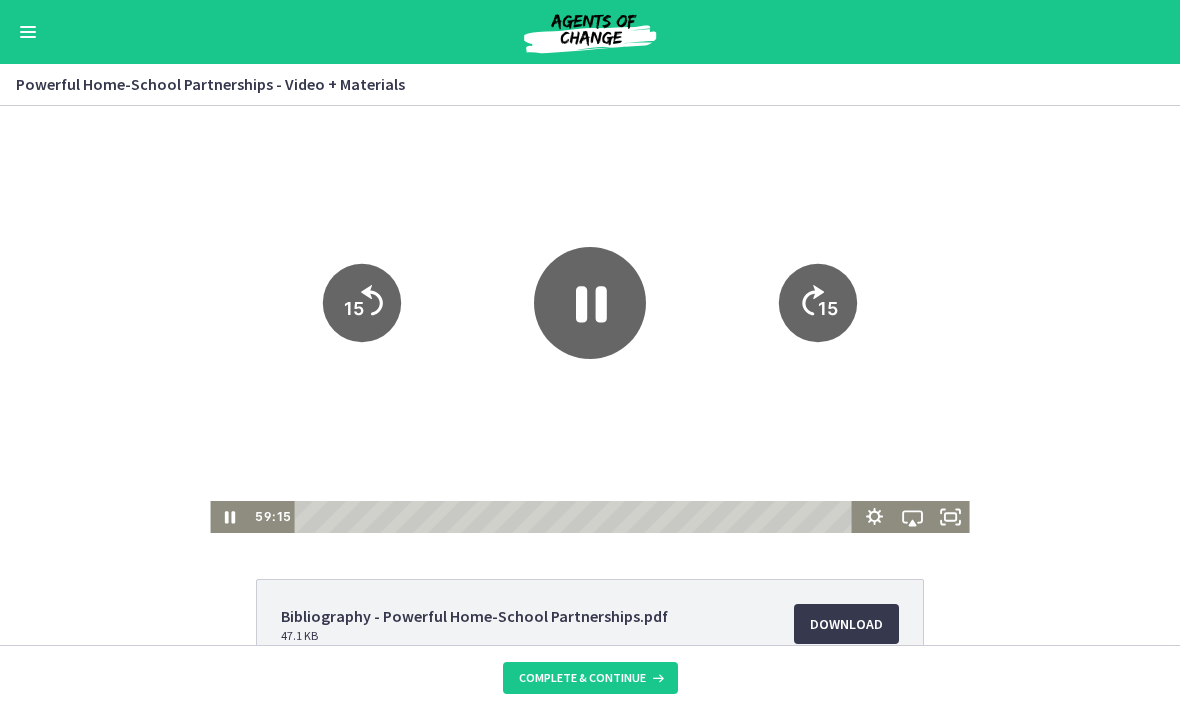 click on "15" 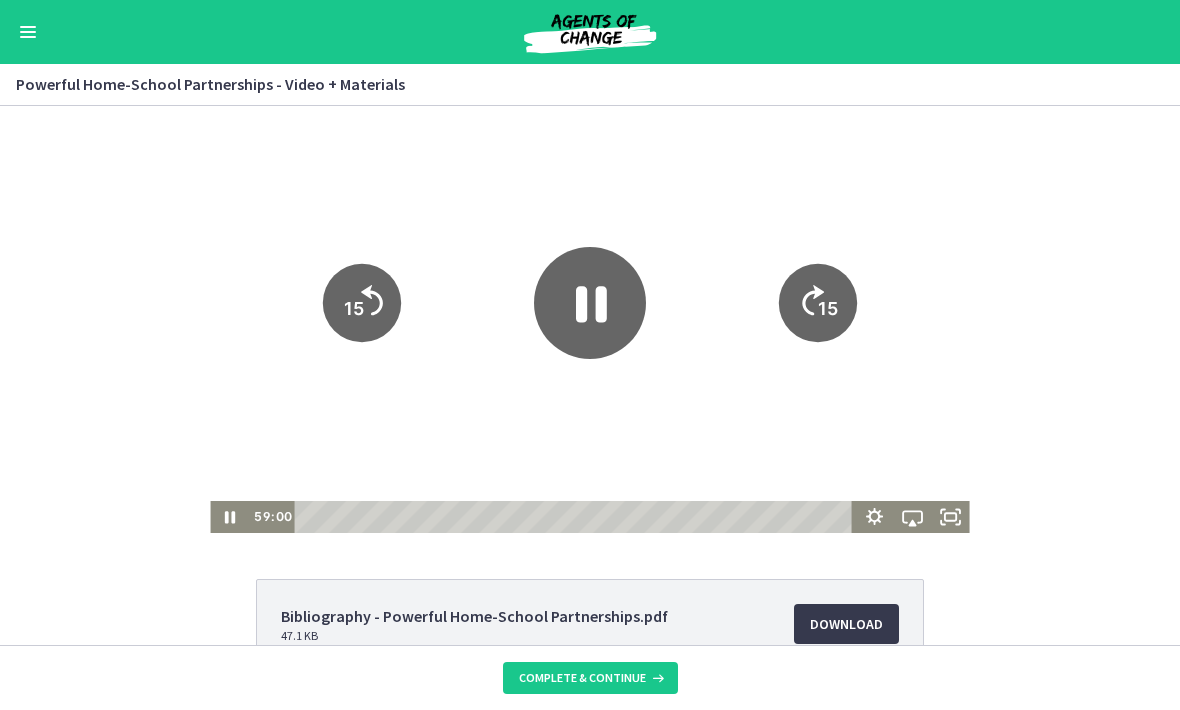 click on "15" 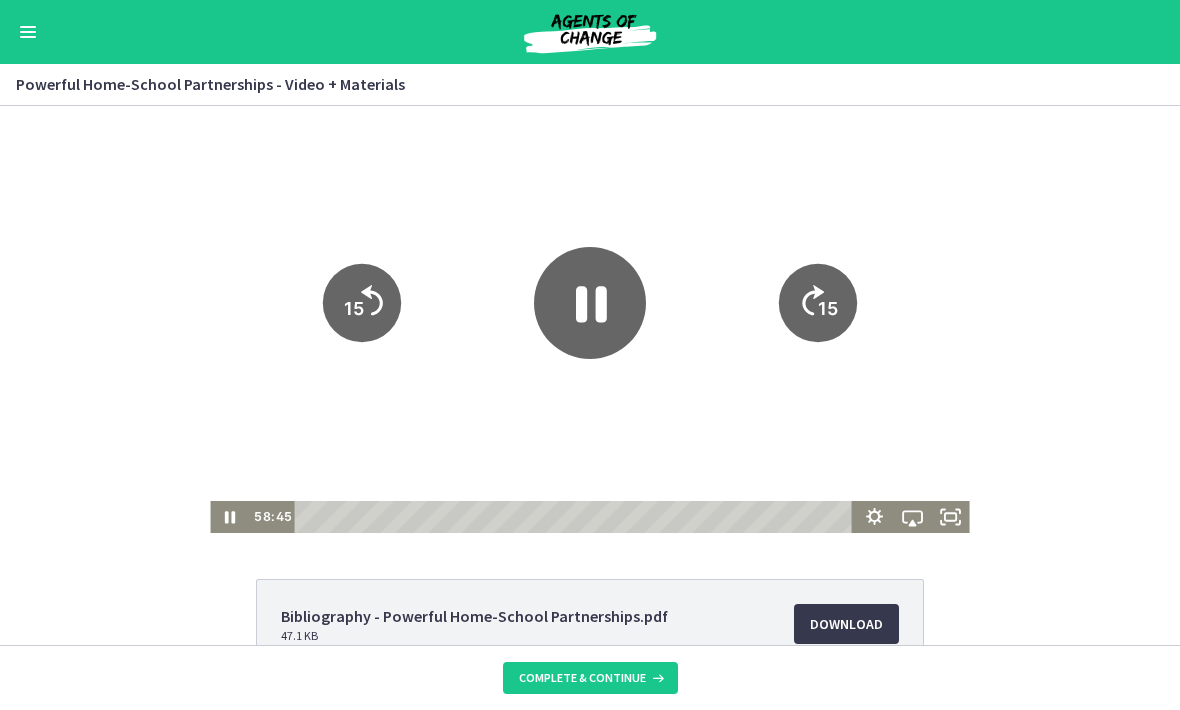 click 